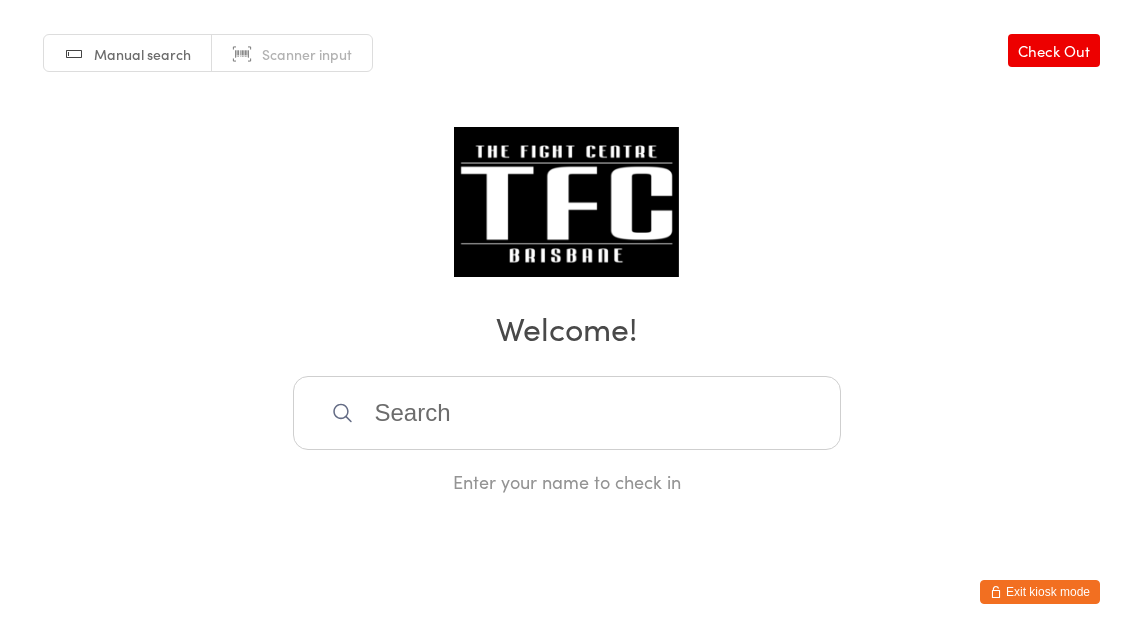 scroll, scrollTop: 391, scrollLeft: 0, axis: vertical 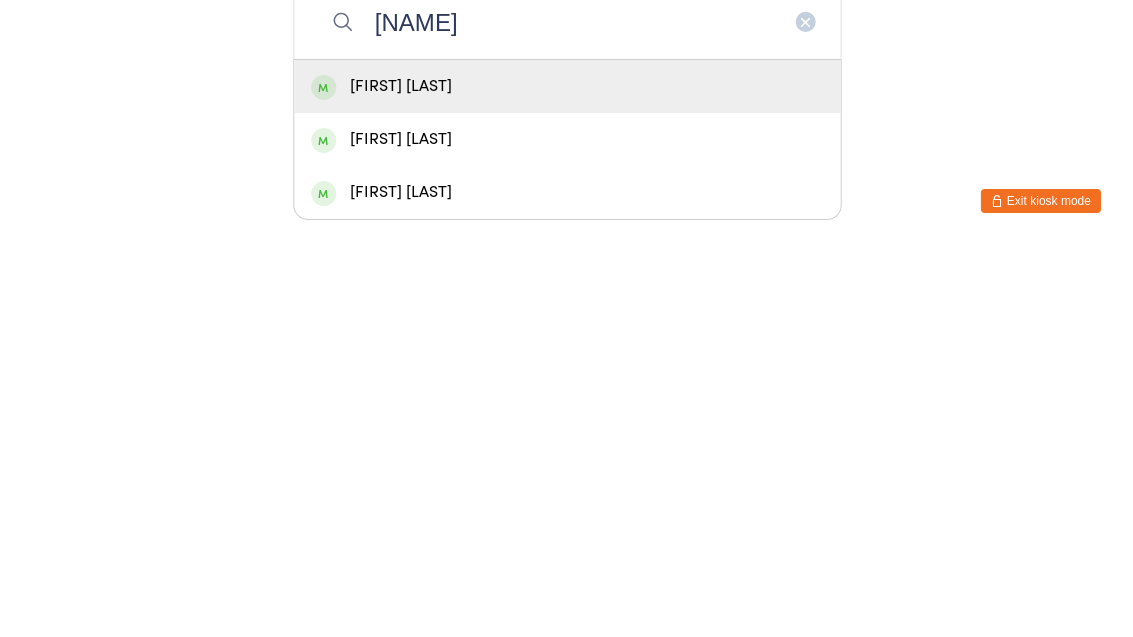 type on "[NAME]" 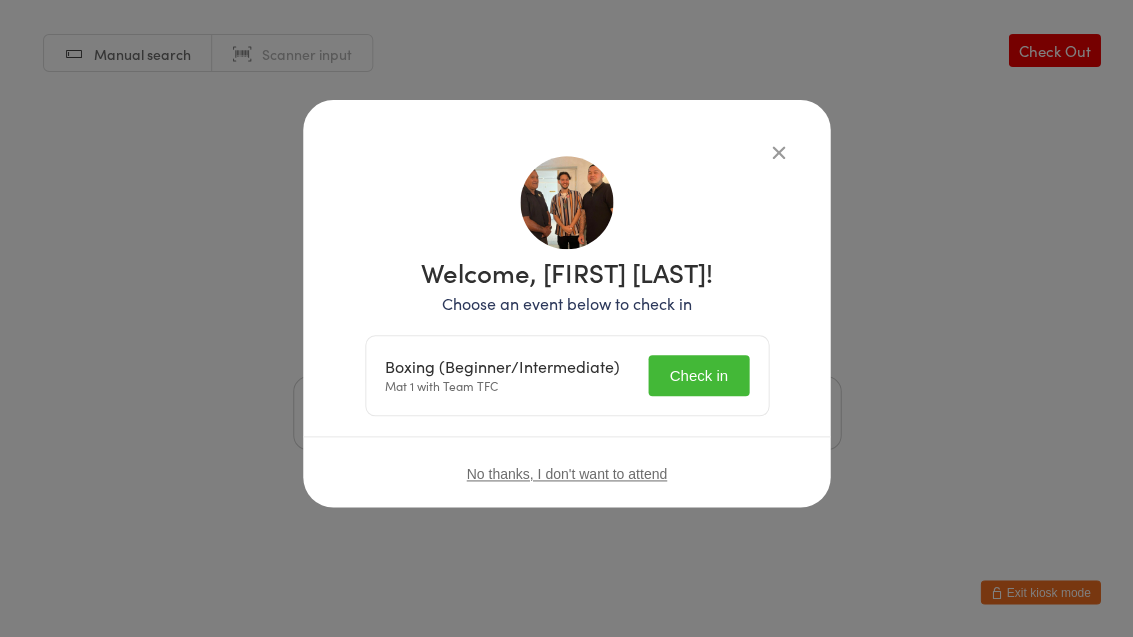 click on "Check in" at bounding box center [698, 375] 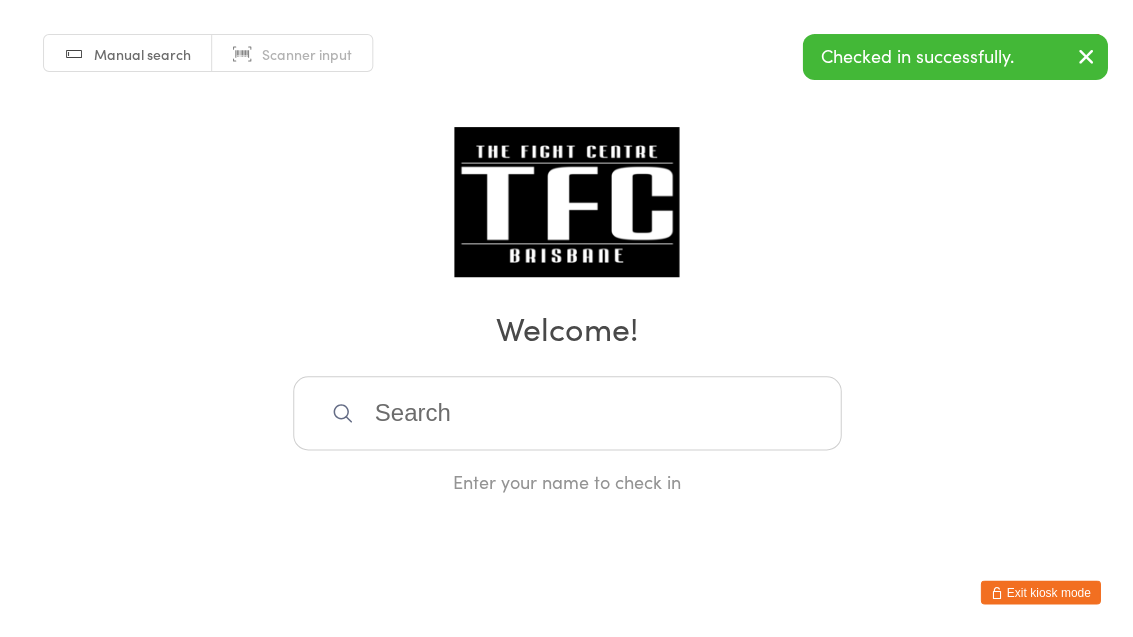 click at bounding box center [567, 413] 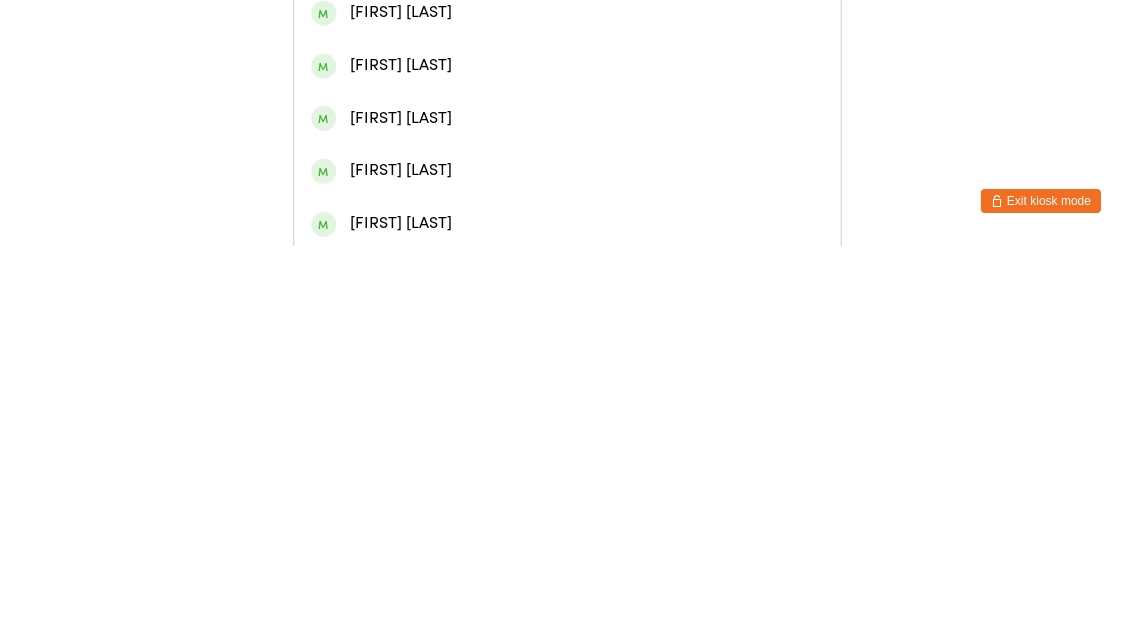 type on "[FIRST] [LAST]" 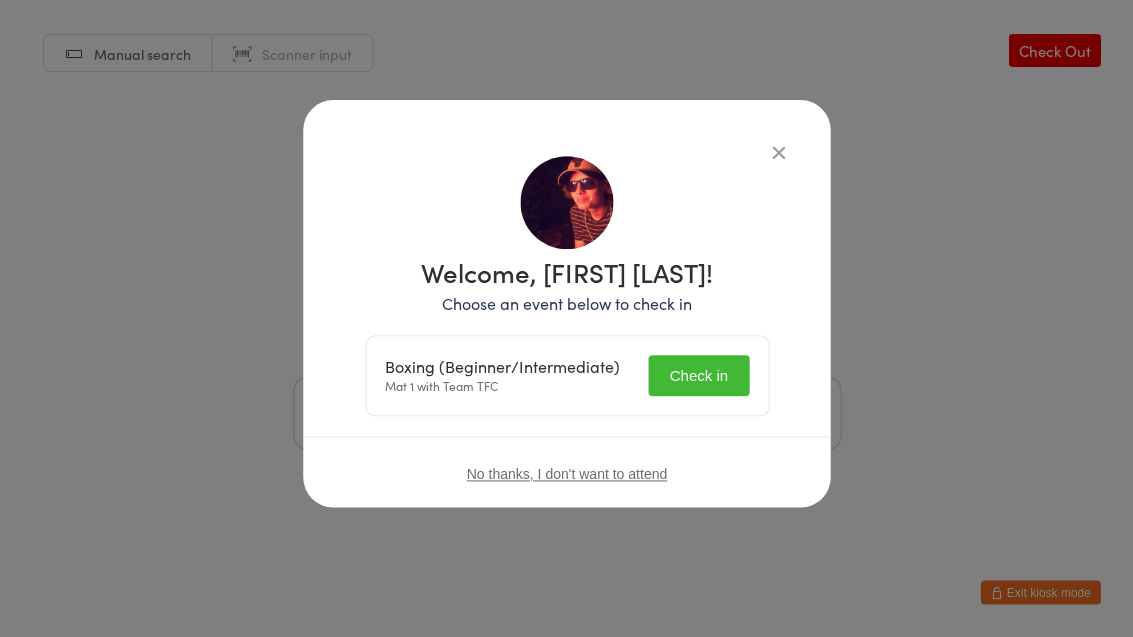 click on "Check in" at bounding box center [698, 375] 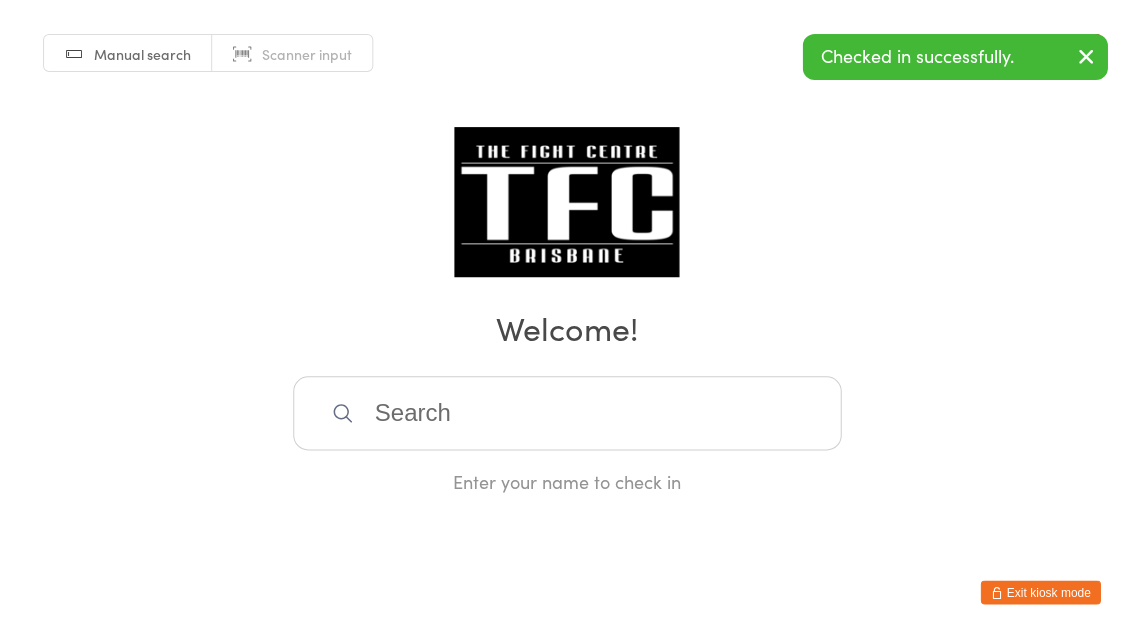 click on "Manual search Scanner input Check Out Welcome! Enter your name to check in" at bounding box center [566, 247] 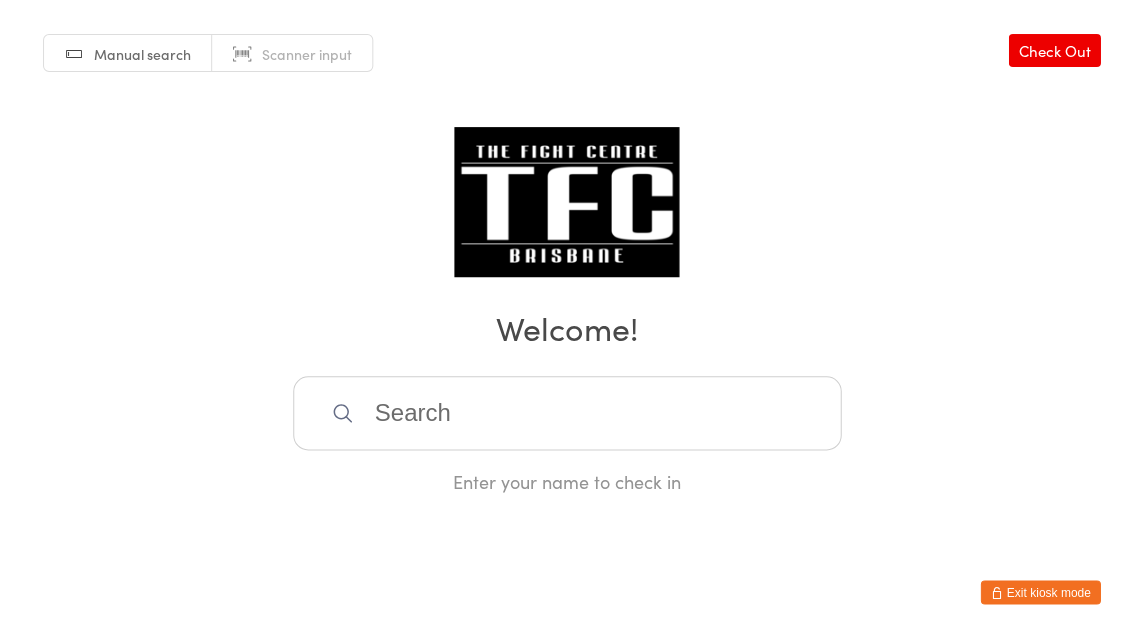 click at bounding box center (567, 413) 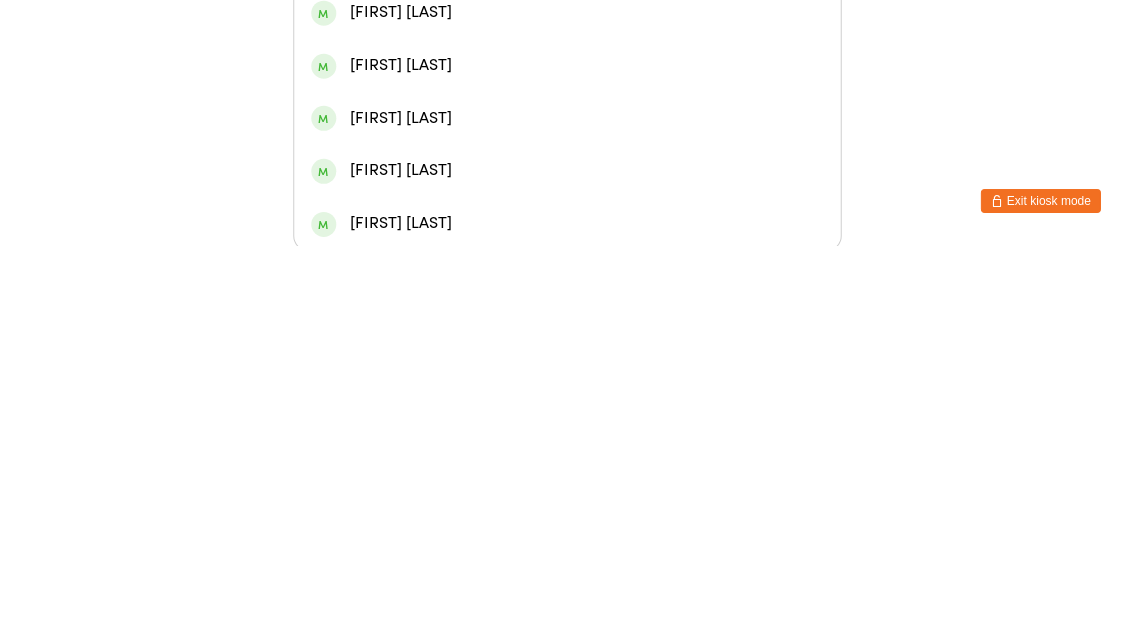 type on "[NAME]" 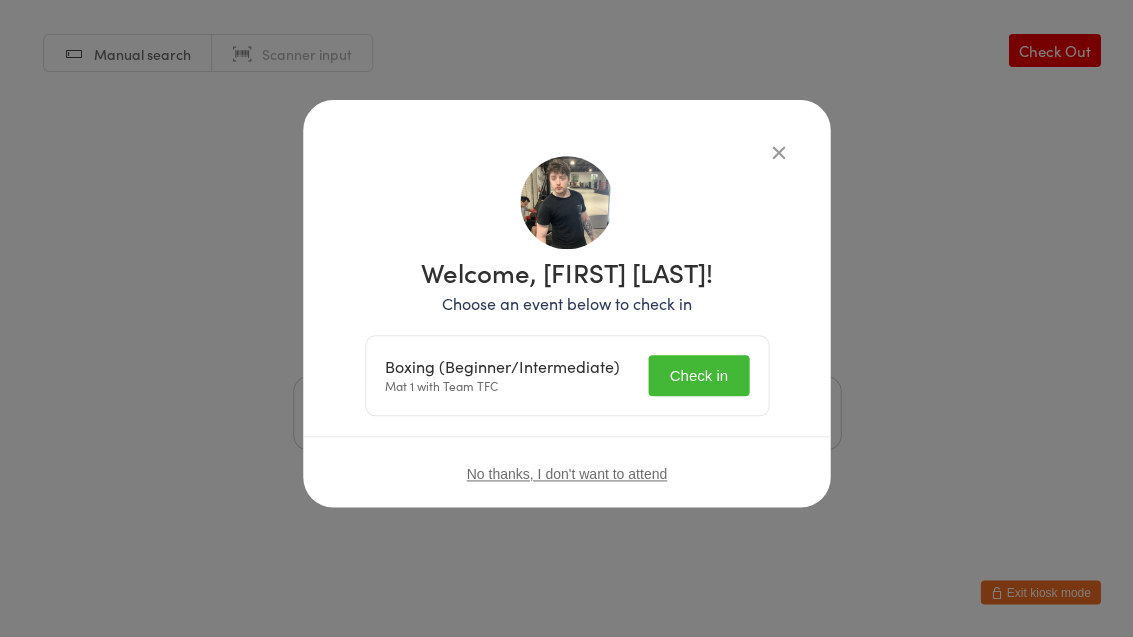 click on "Check in" at bounding box center [698, 375] 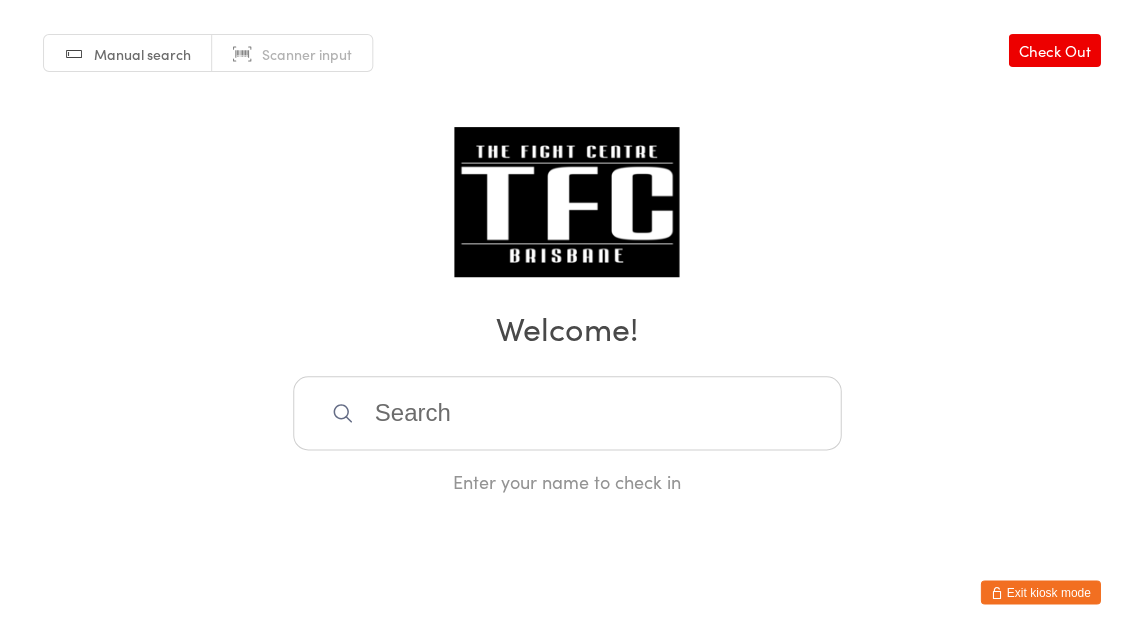 click at bounding box center (567, 413) 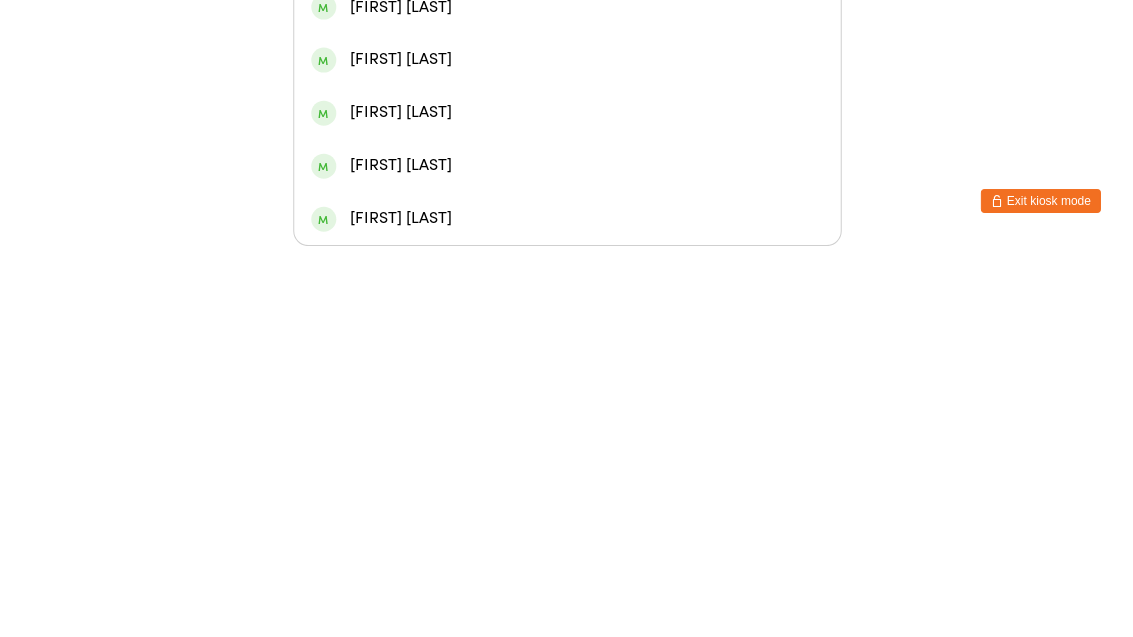 type on "[FIRST] [LAST]" 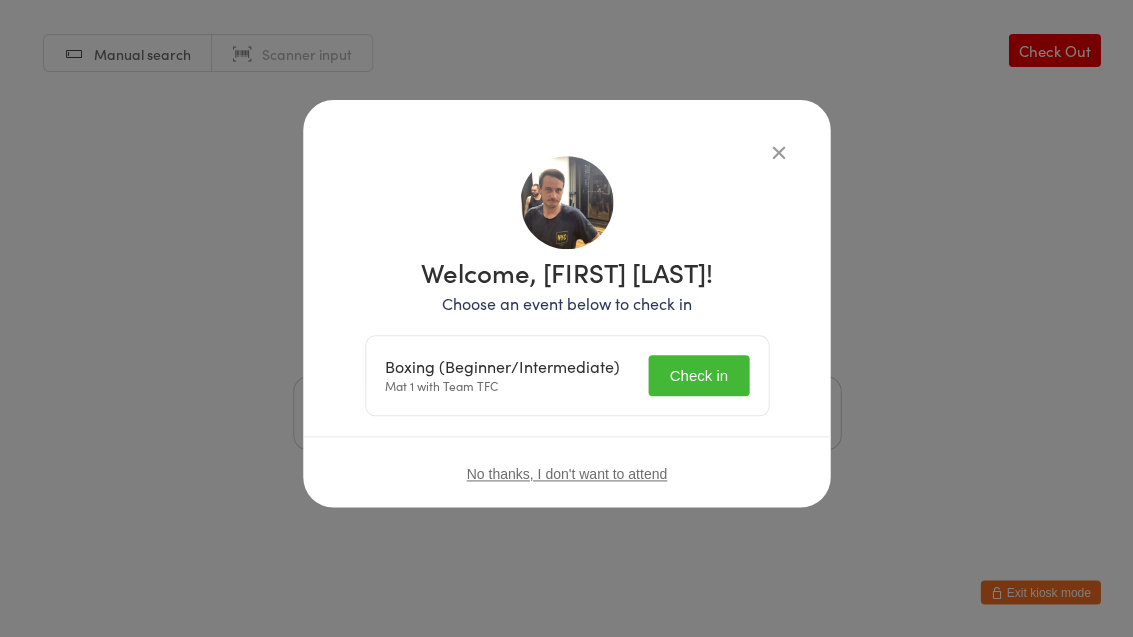 click on "Check in" at bounding box center [698, 375] 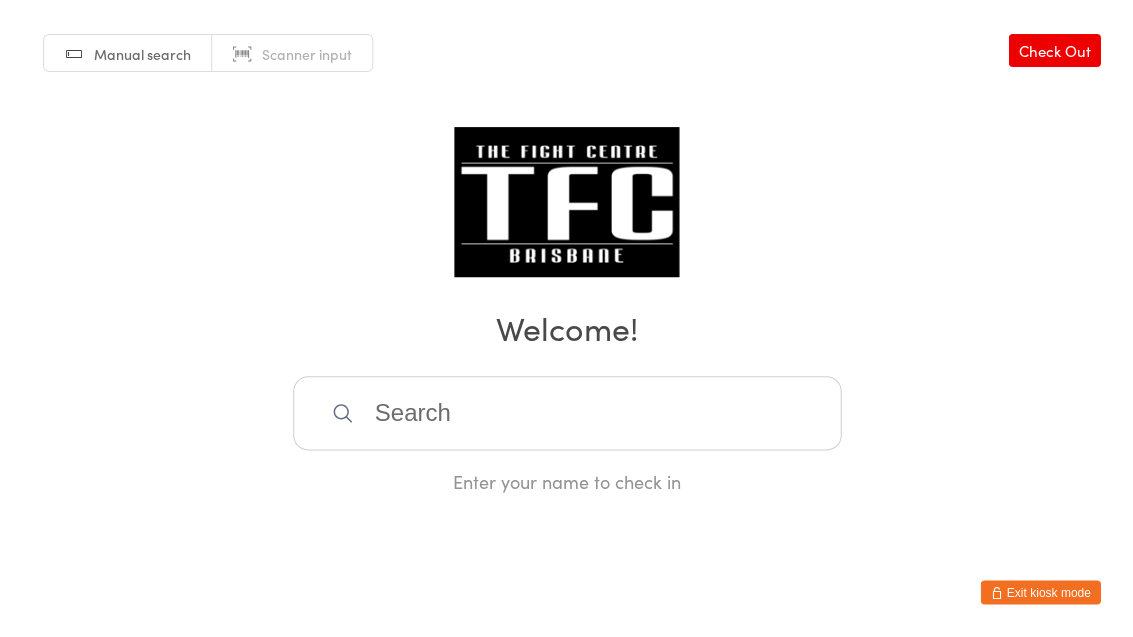 click at bounding box center [567, 413] 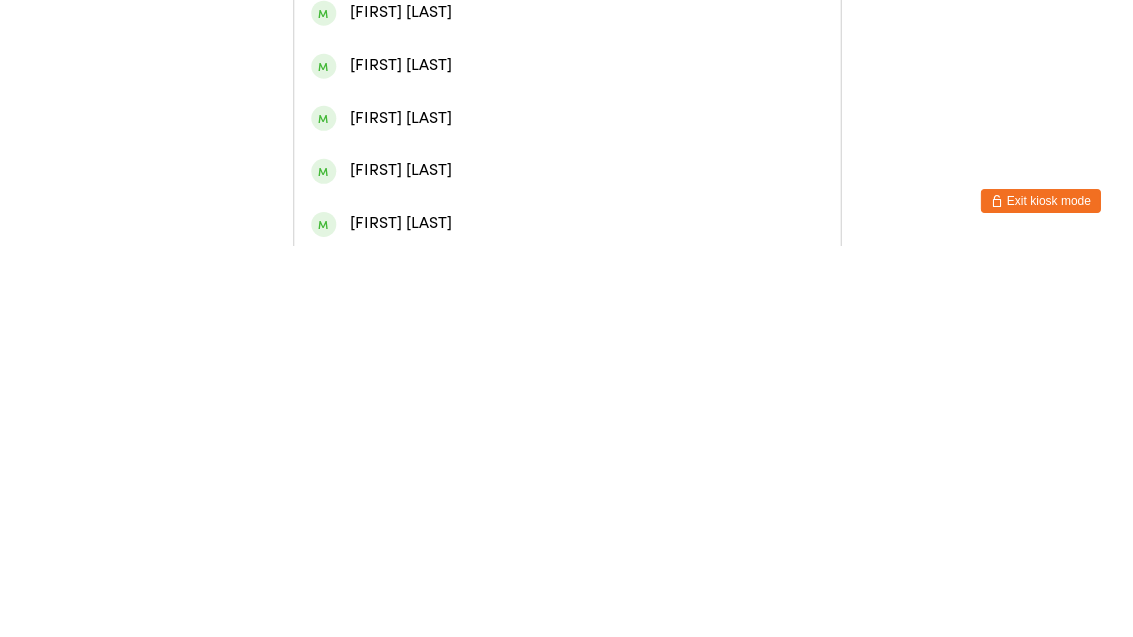 type on "[NAME]" 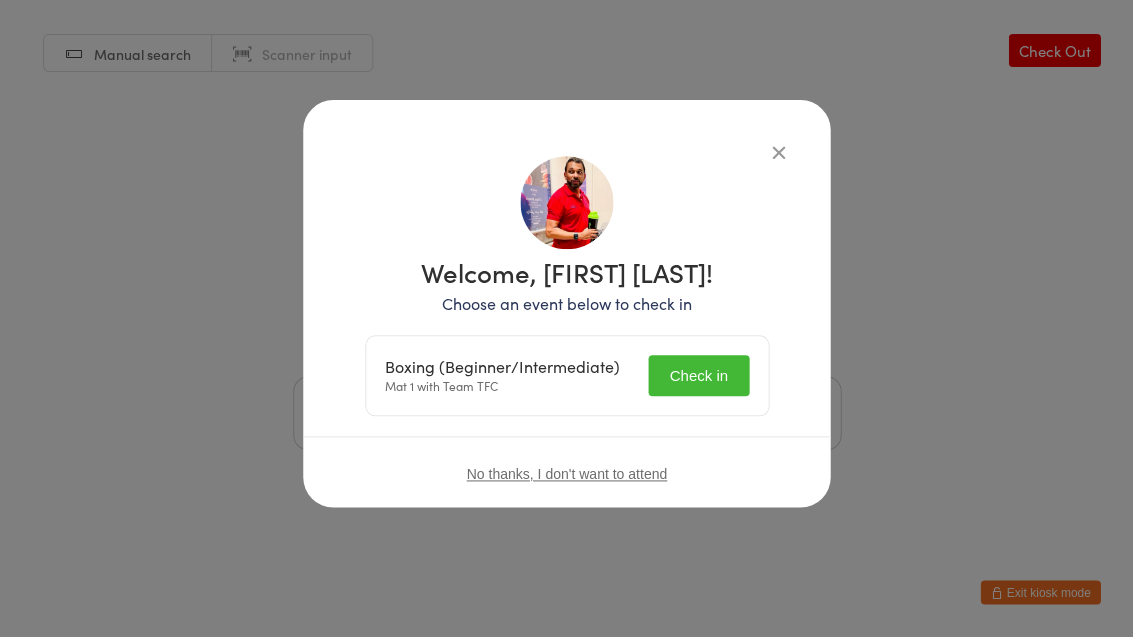 click on "Check in" at bounding box center (698, 375) 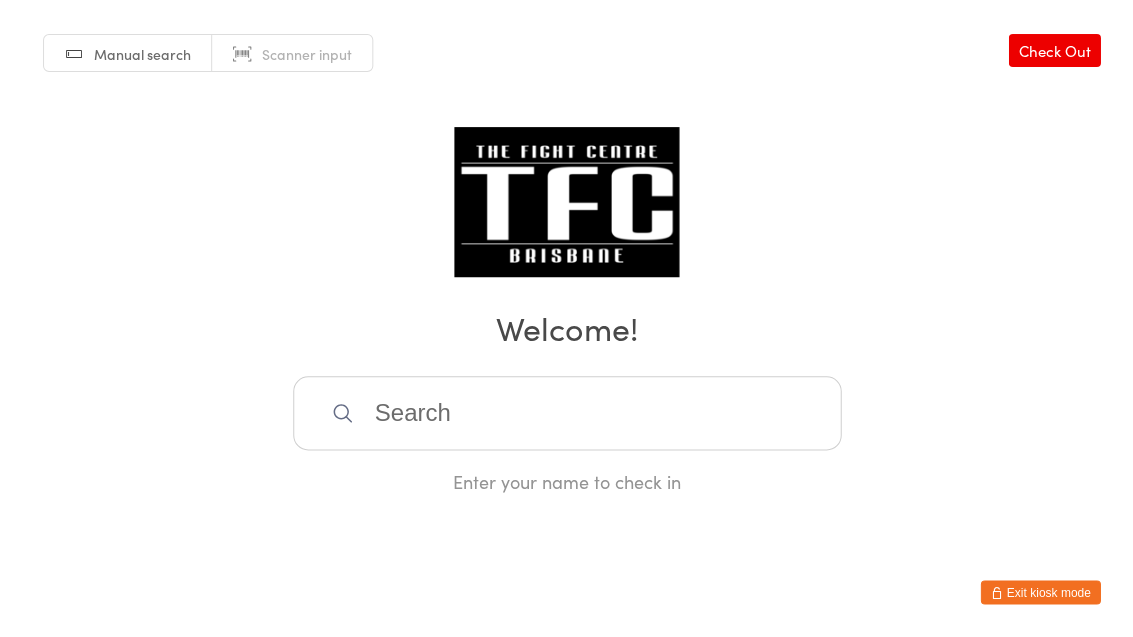 click on "Manual search Scanner input Check Out Welcome! Enter your name to check in" at bounding box center (566, 247) 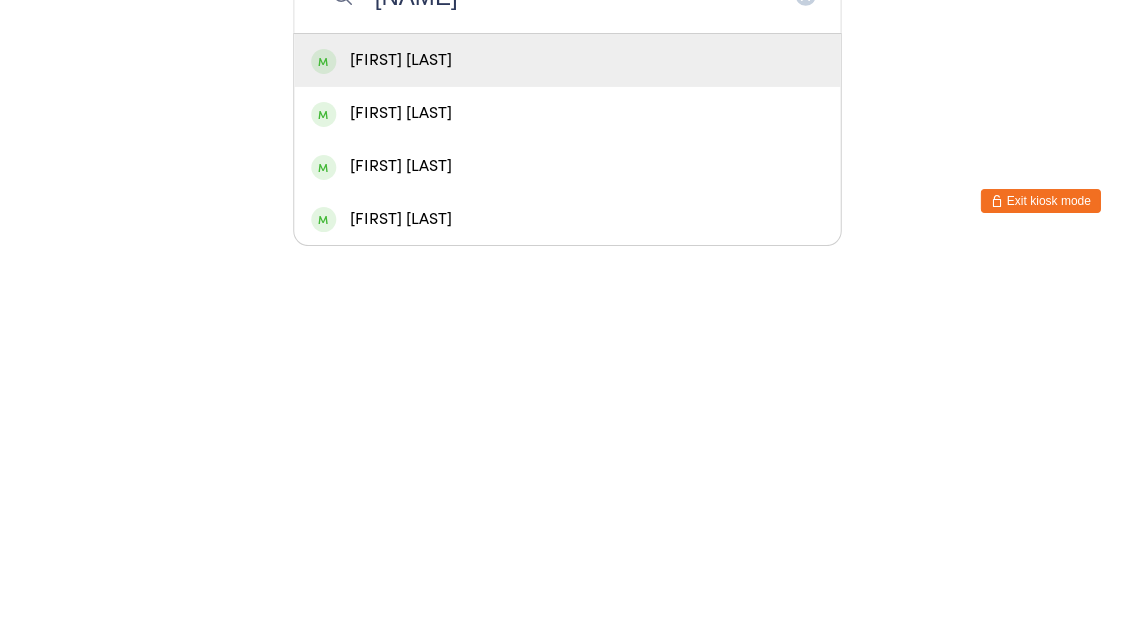 type on "[NAME]" 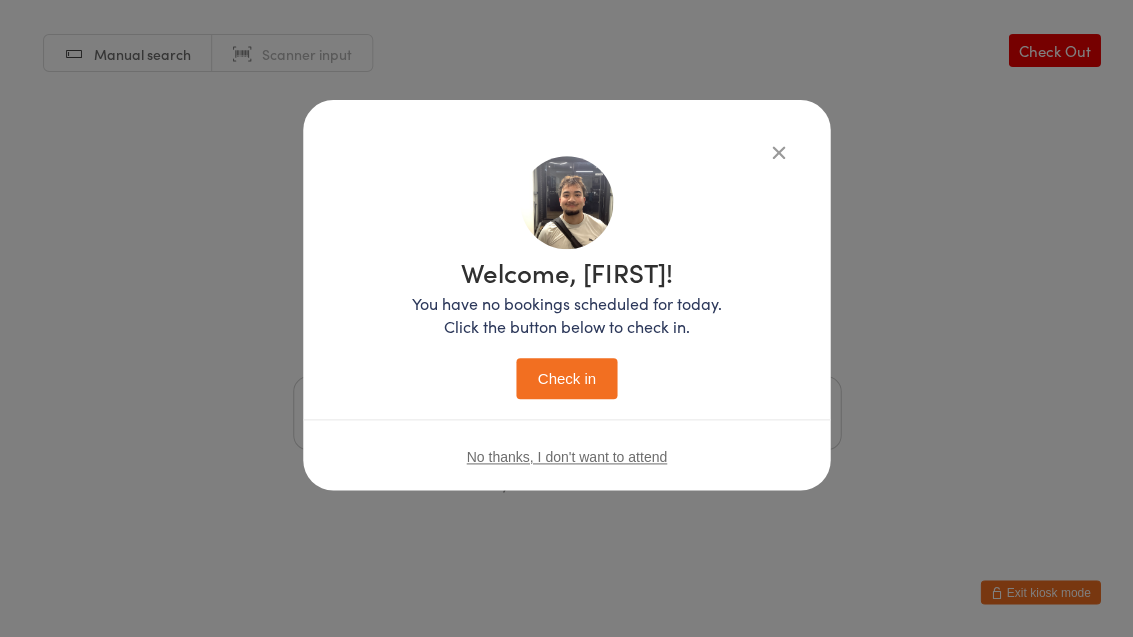 click on "Welcome, [FIRST]! You have no bookings scheduled for today. Click the button below to check in. Check in" at bounding box center [567, 329] 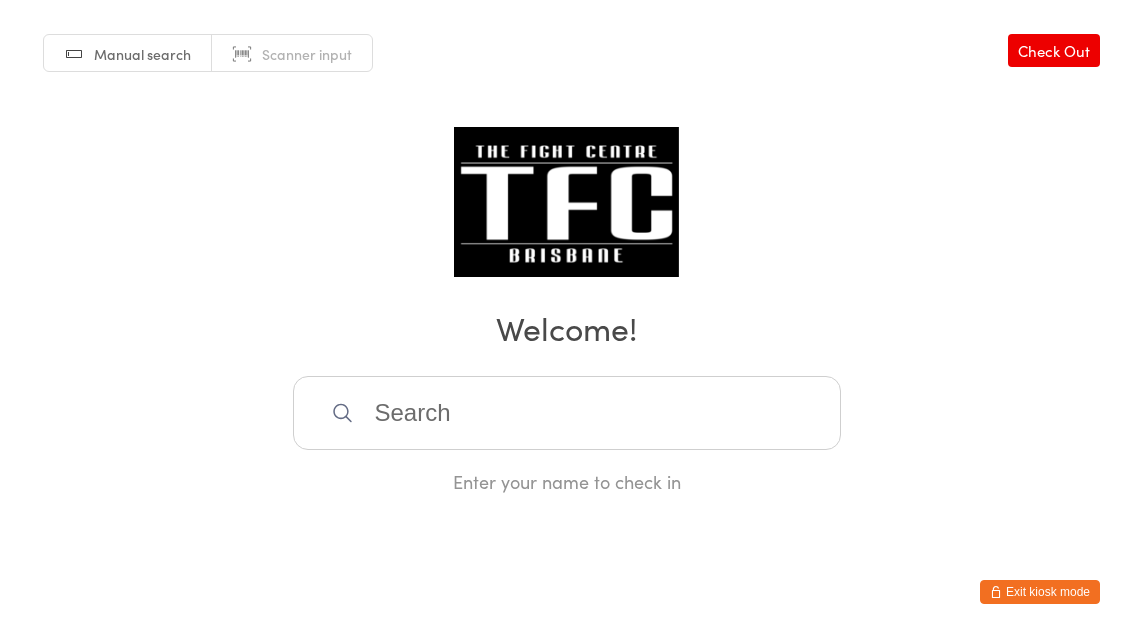 click at bounding box center (567, 413) 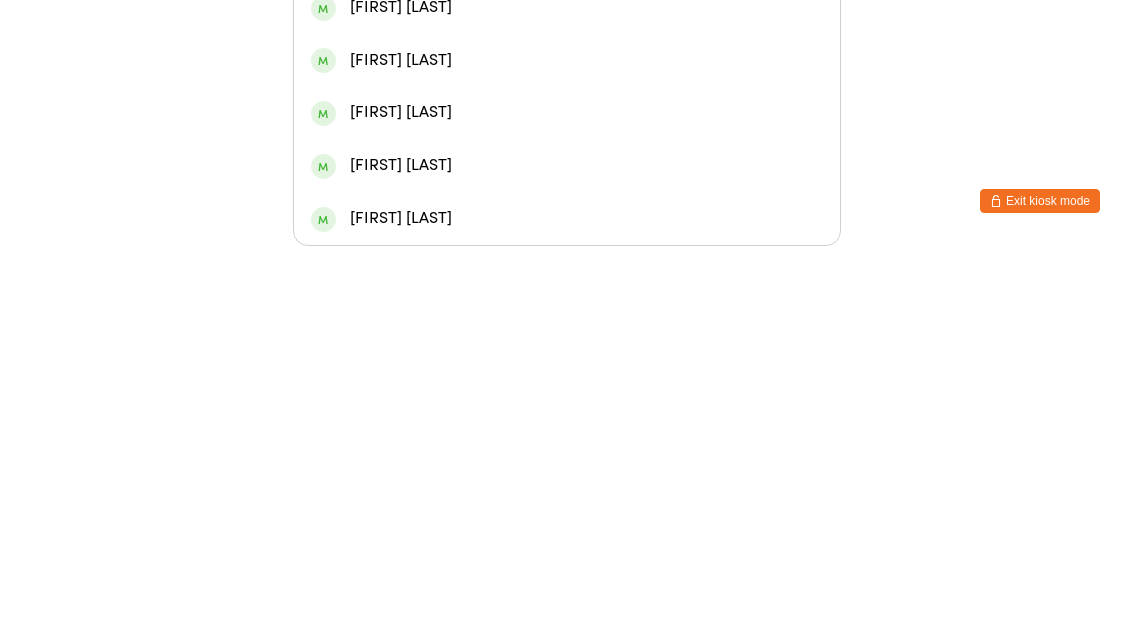 type on "[NAME]" 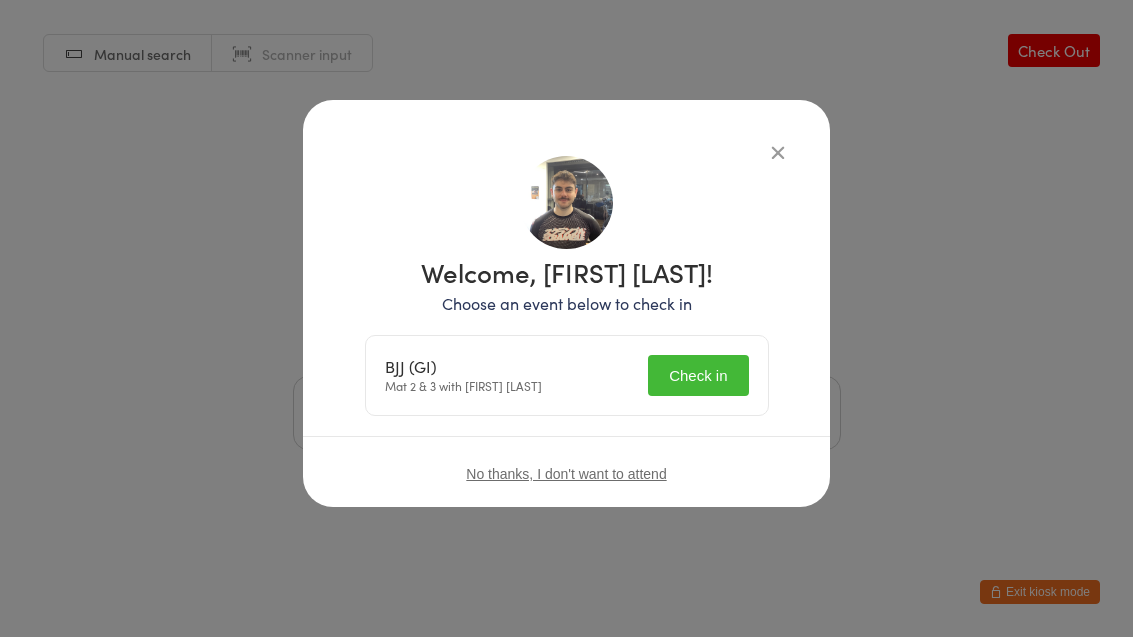 click on "Check in" at bounding box center [698, 375] 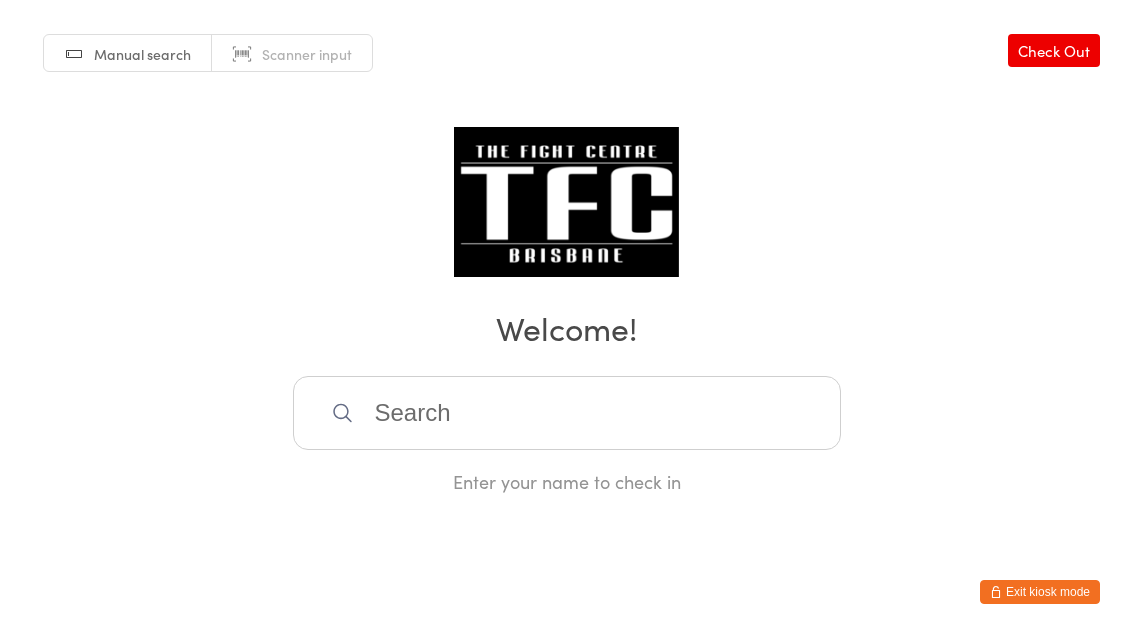 click at bounding box center [567, 413] 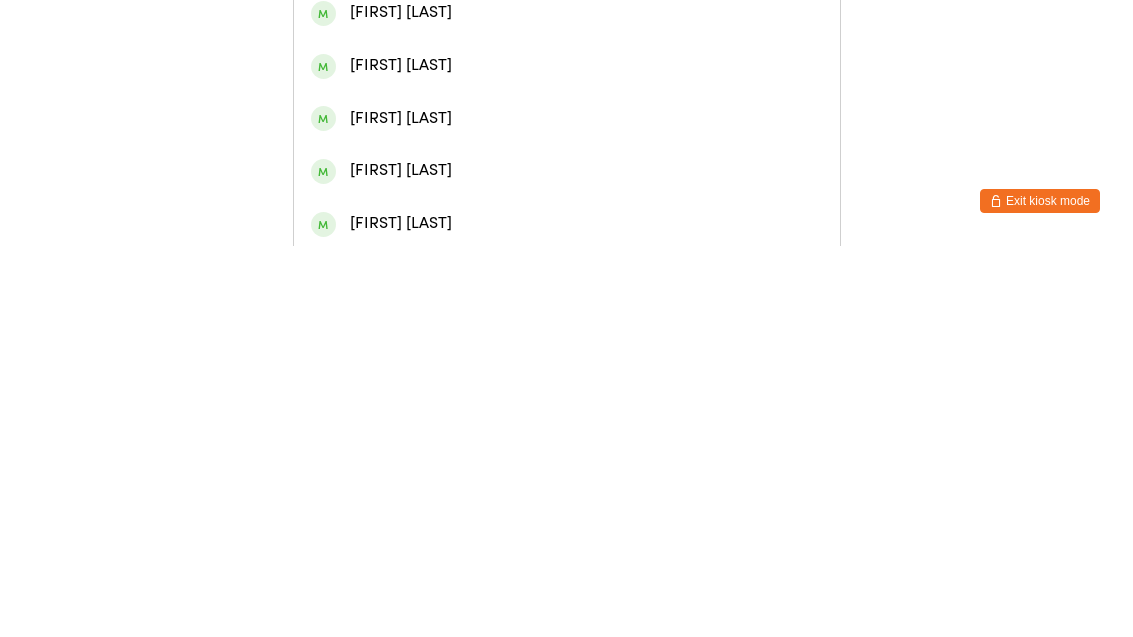 type on "[FIRST] [LAST]" 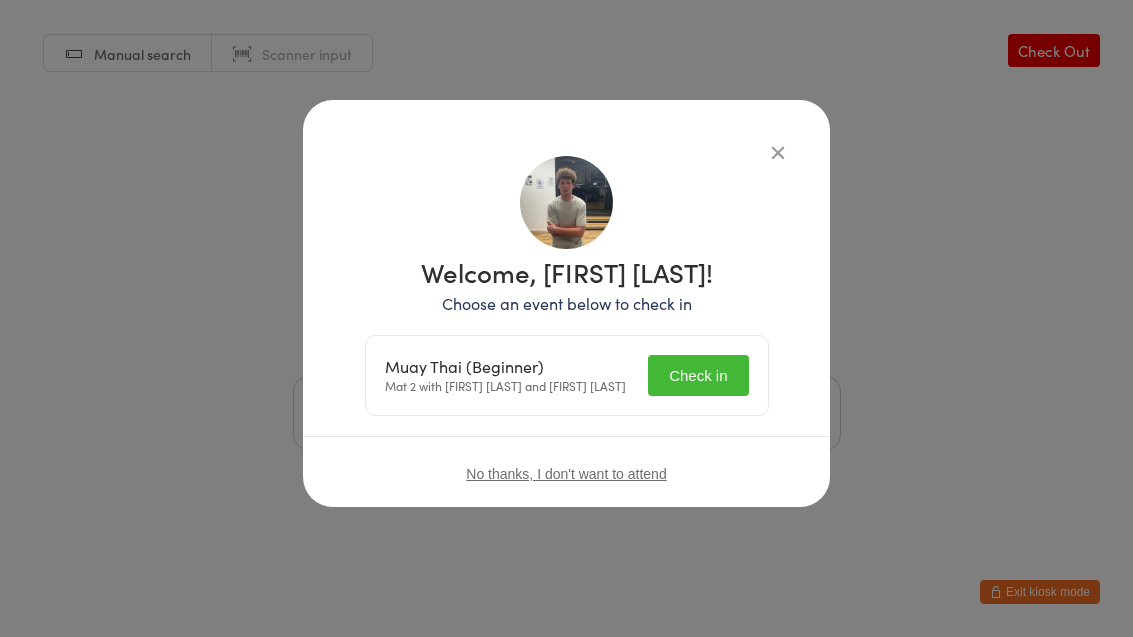 click on "Check in" at bounding box center [698, 375] 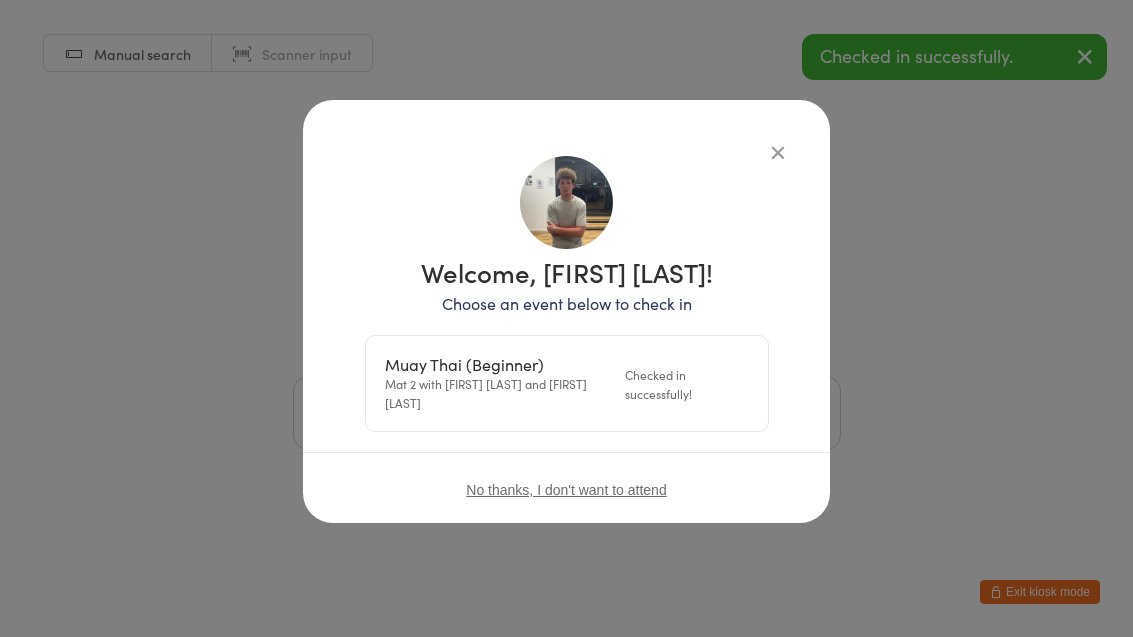 click on "Welcome, [FIRST] [LAST]! Choose an event below to check in Muay Thai (Beginner) Mat 2 with [FIRST] [LAST] and [FIRST] [LAST] Checked in successfully! No thanks, I don't want to attend" at bounding box center (566, 318) 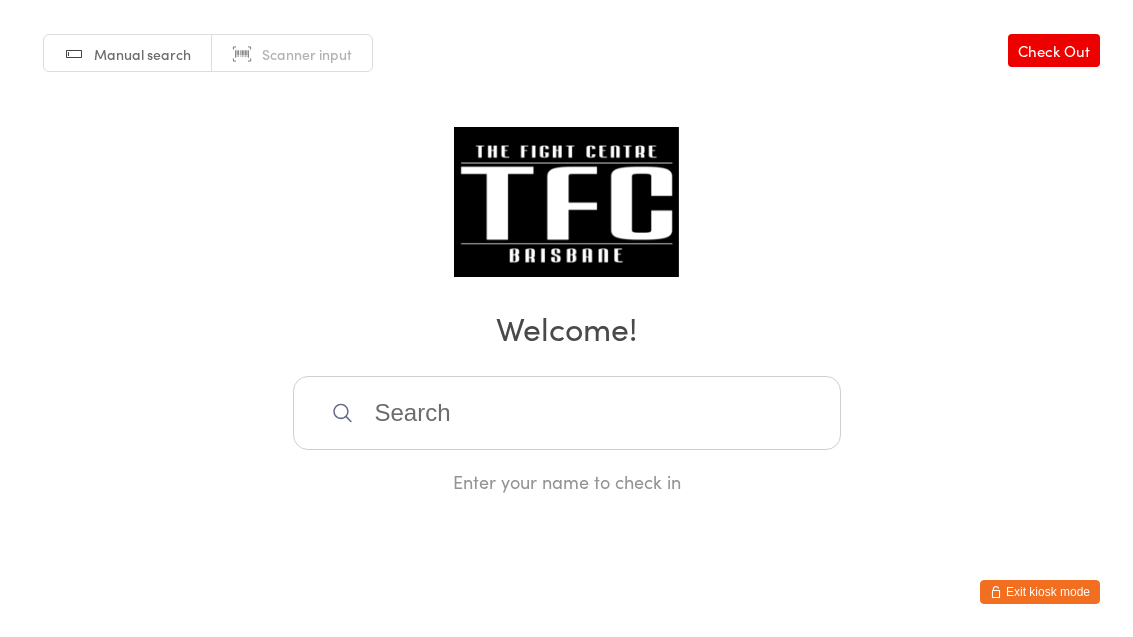 click at bounding box center [567, 413] 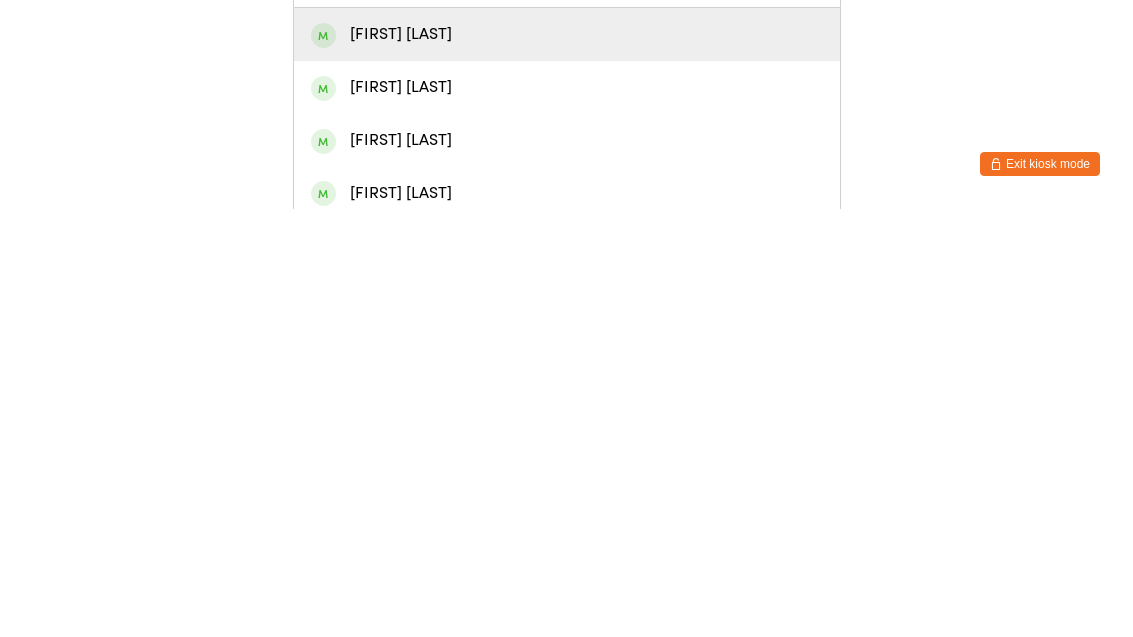 scroll, scrollTop: 89, scrollLeft: 0, axis: vertical 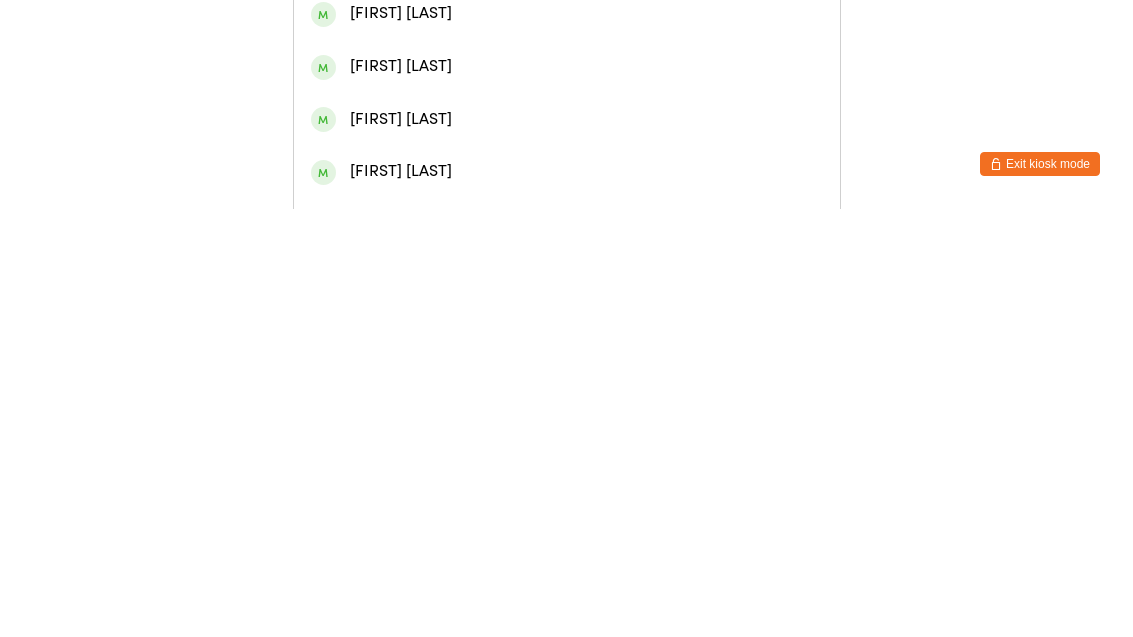 type on "[NAME]" 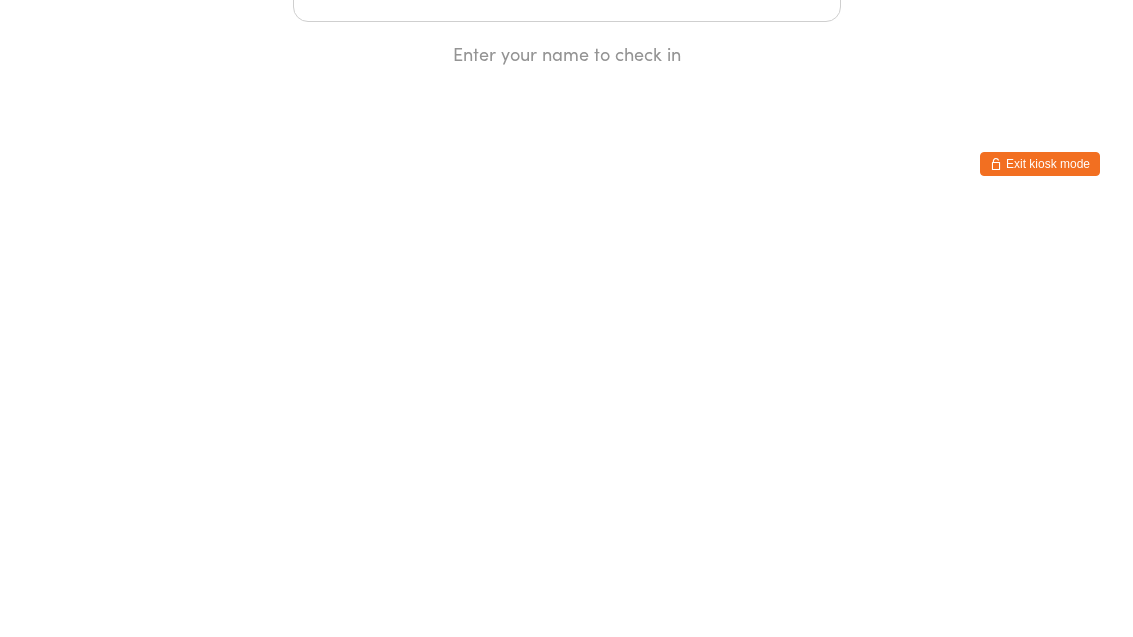 scroll, scrollTop: 0, scrollLeft: 0, axis: both 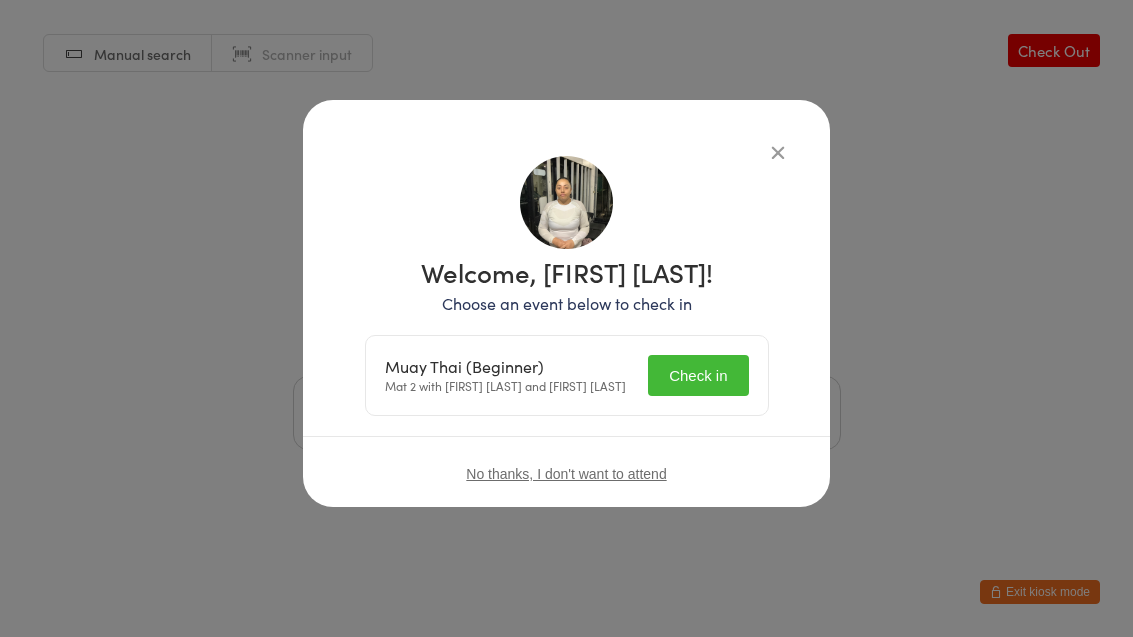 click on "Check in" at bounding box center [698, 375] 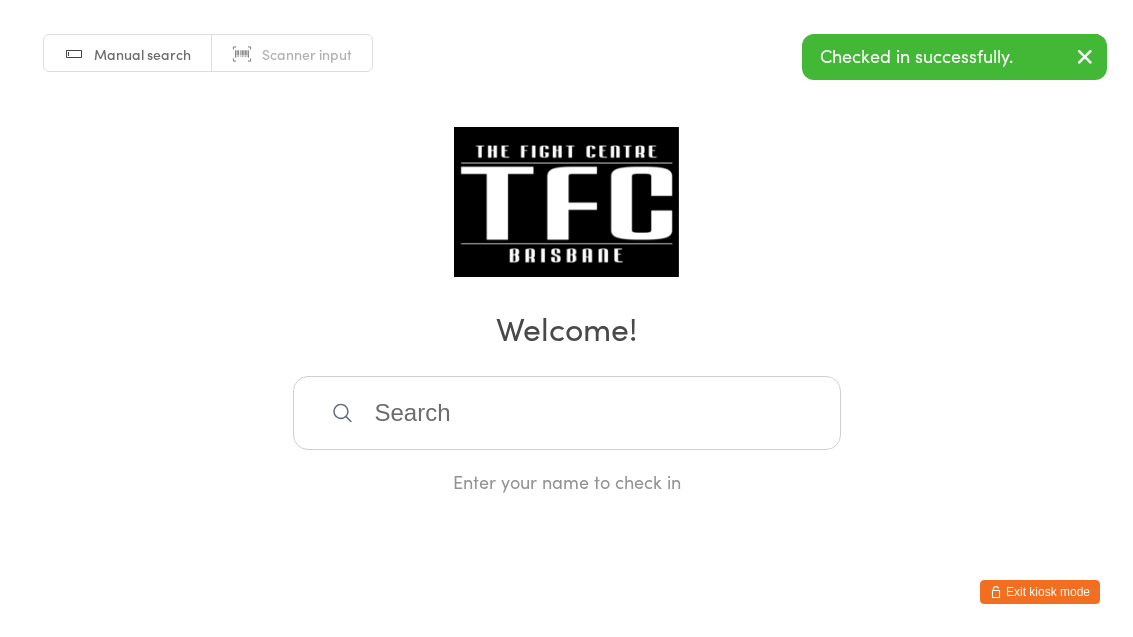 click at bounding box center (567, 413) 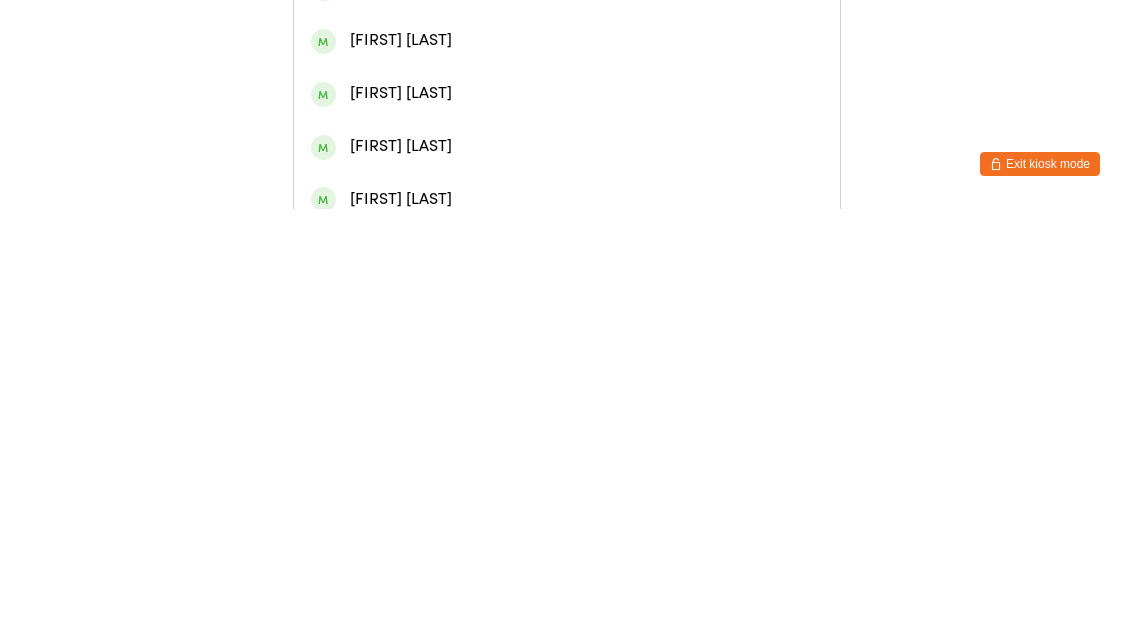 scroll, scrollTop: 287, scrollLeft: 0, axis: vertical 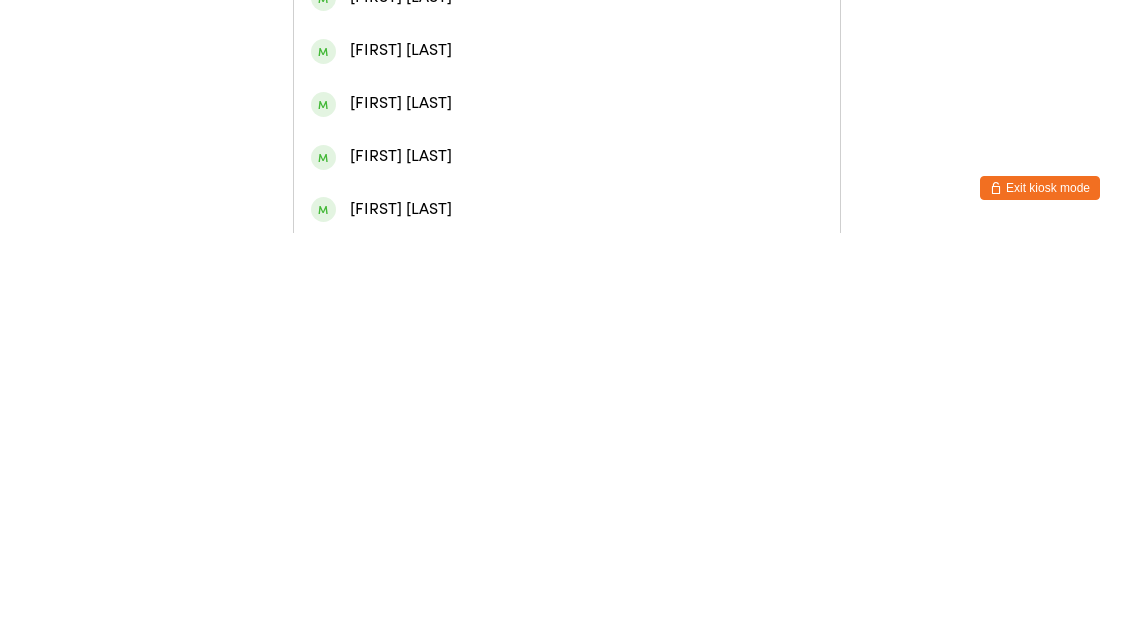 type on "[NAME]" 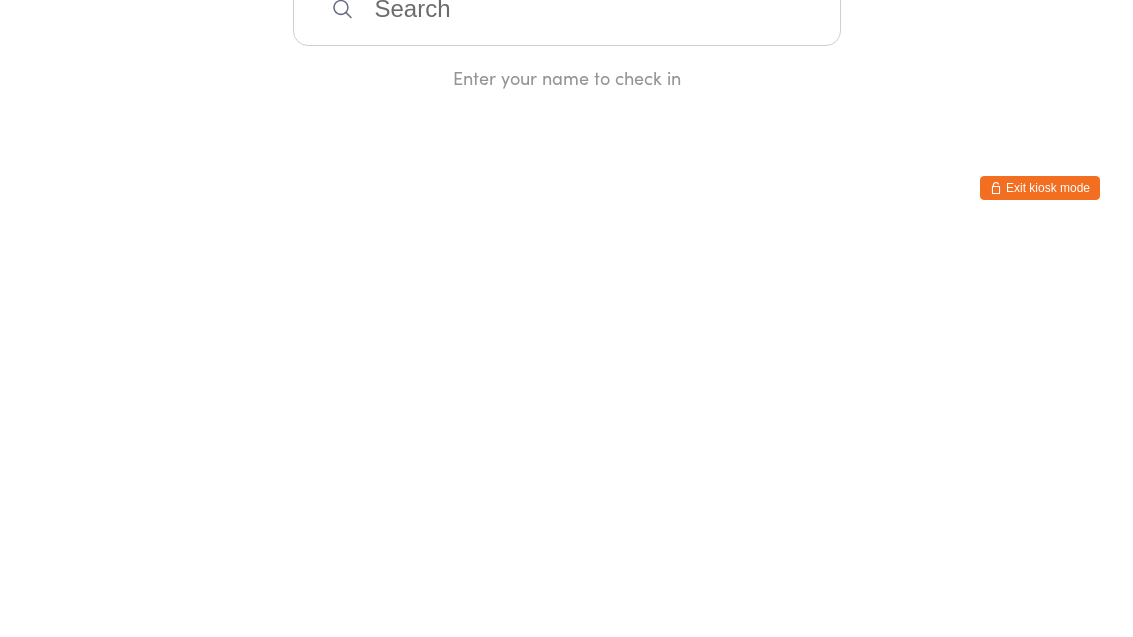 scroll, scrollTop: 0, scrollLeft: 0, axis: both 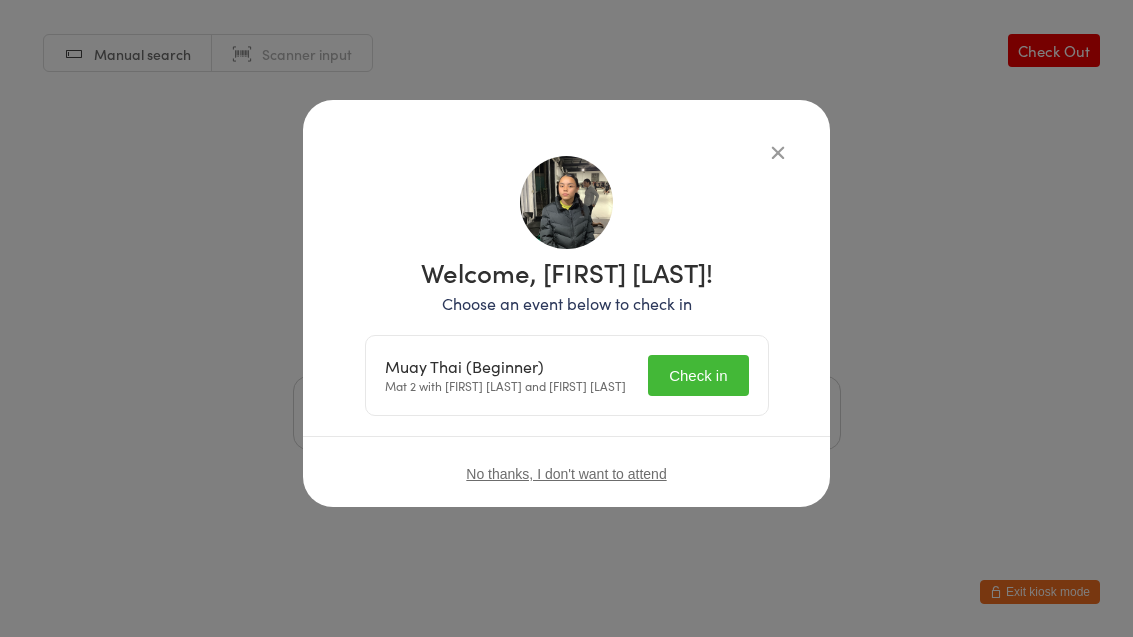 click on "Check in" at bounding box center (698, 375) 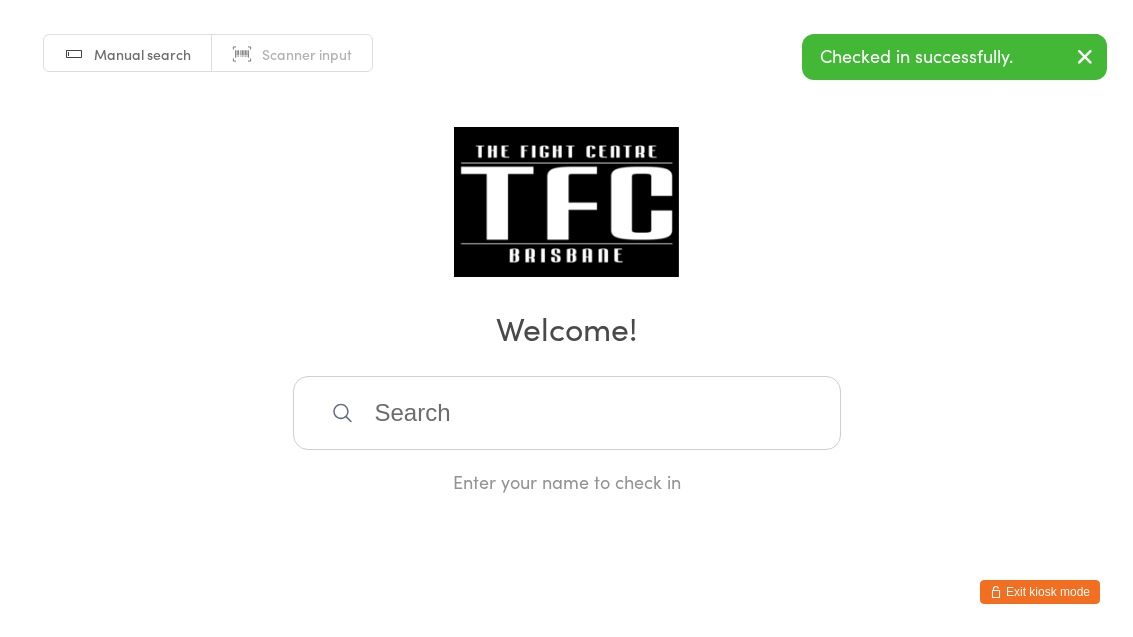 click at bounding box center (567, 413) 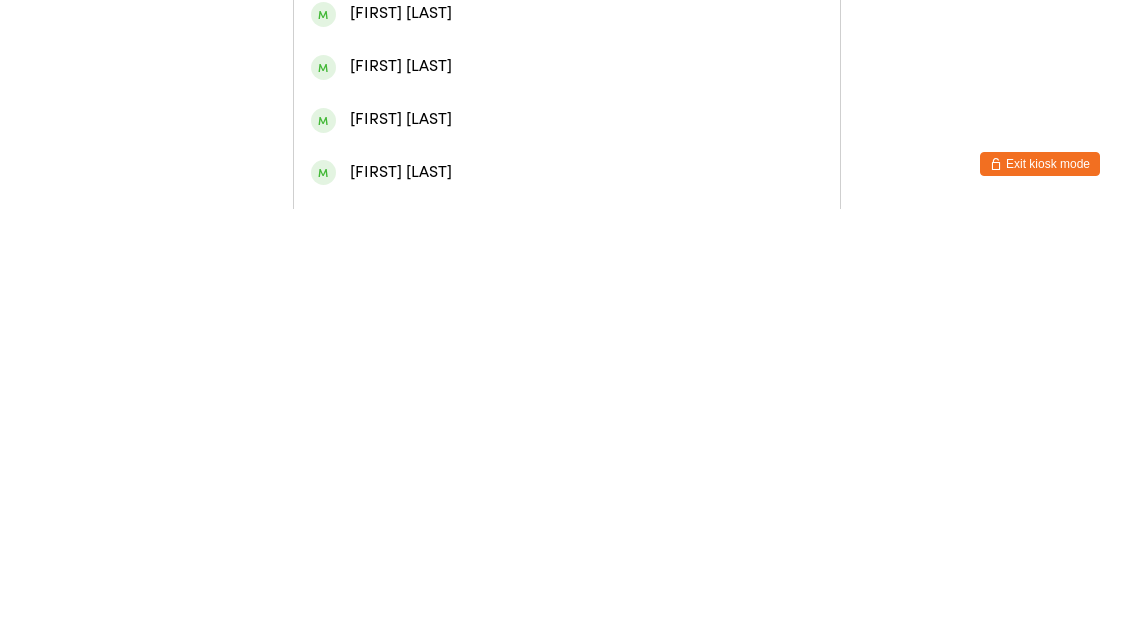scroll, scrollTop: 322, scrollLeft: 0, axis: vertical 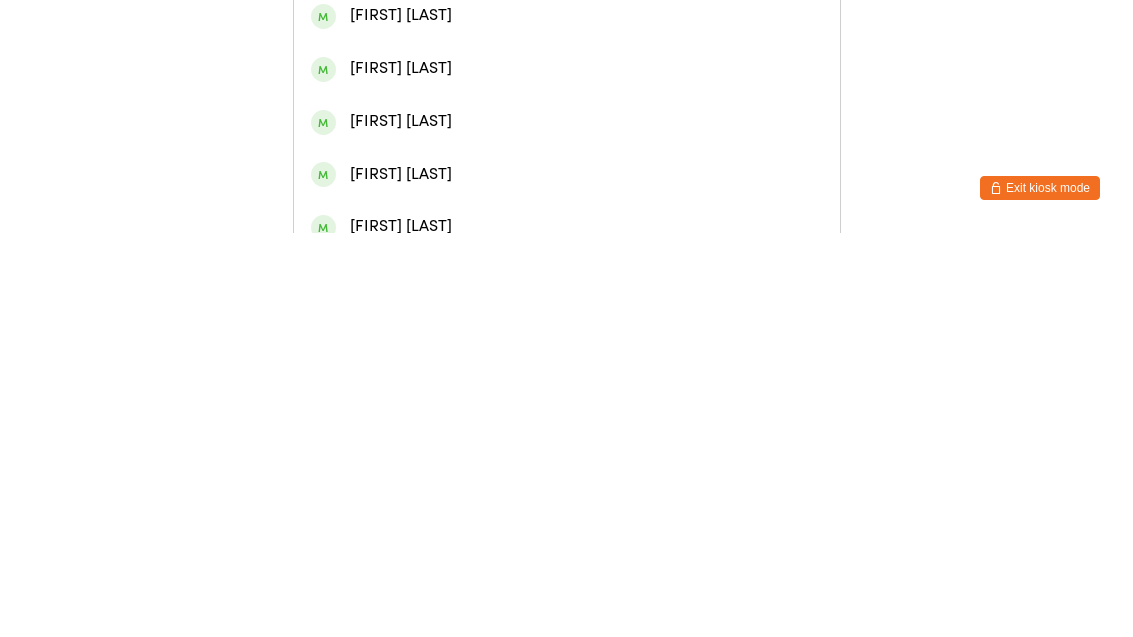 type on "[NAME]" 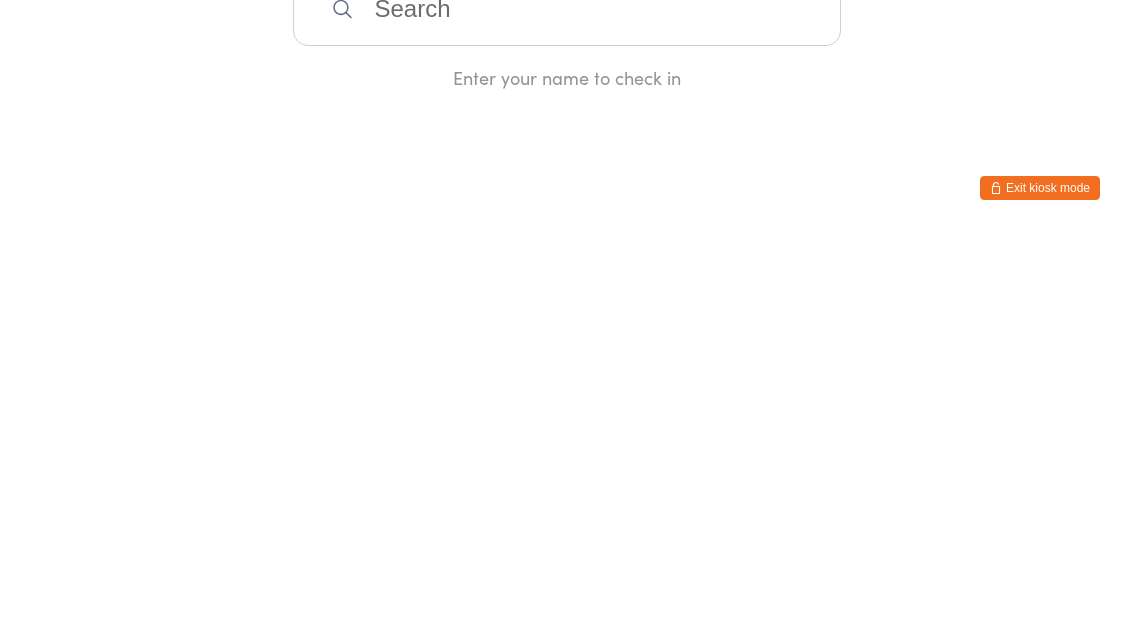 scroll, scrollTop: 0, scrollLeft: 0, axis: both 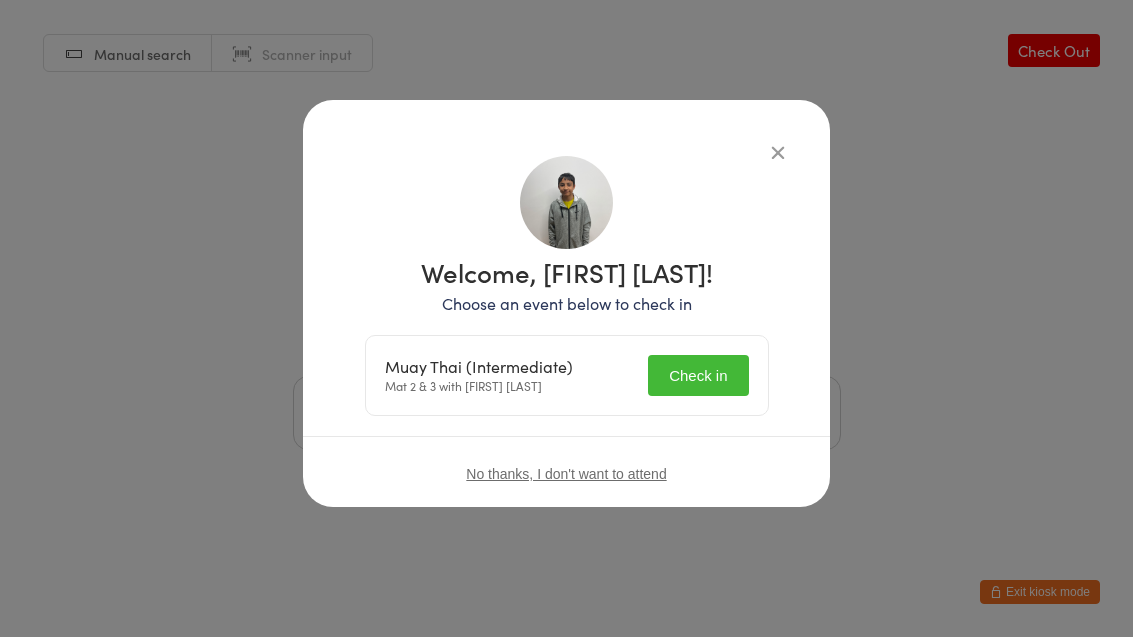 click on "Check in" at bounding box center [698, 375] 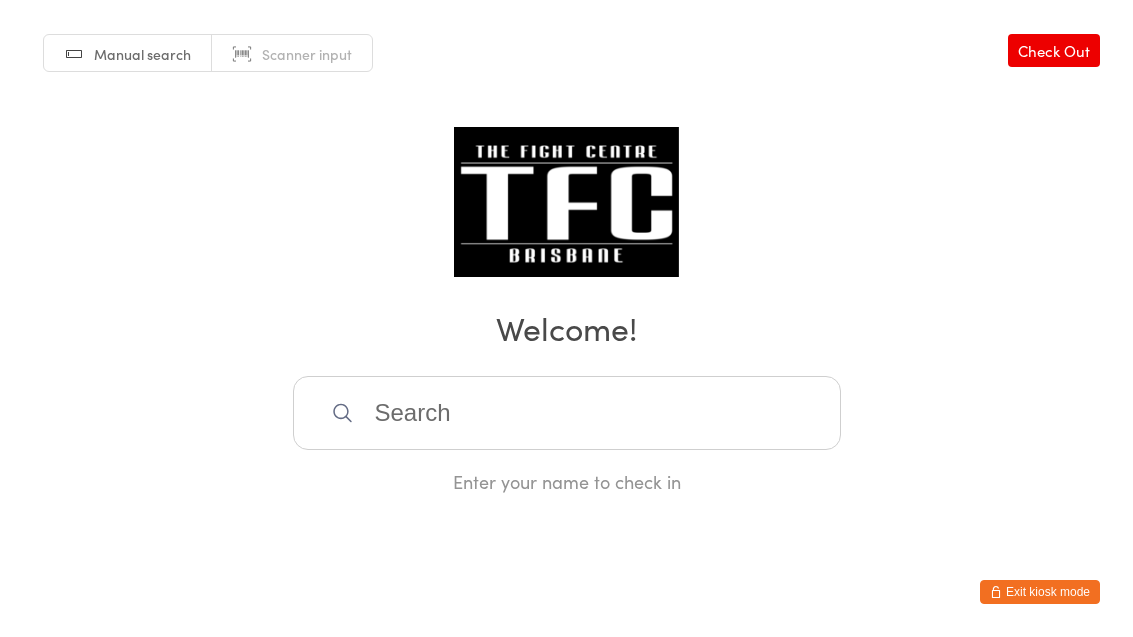 click at bounding box center (567, 413) 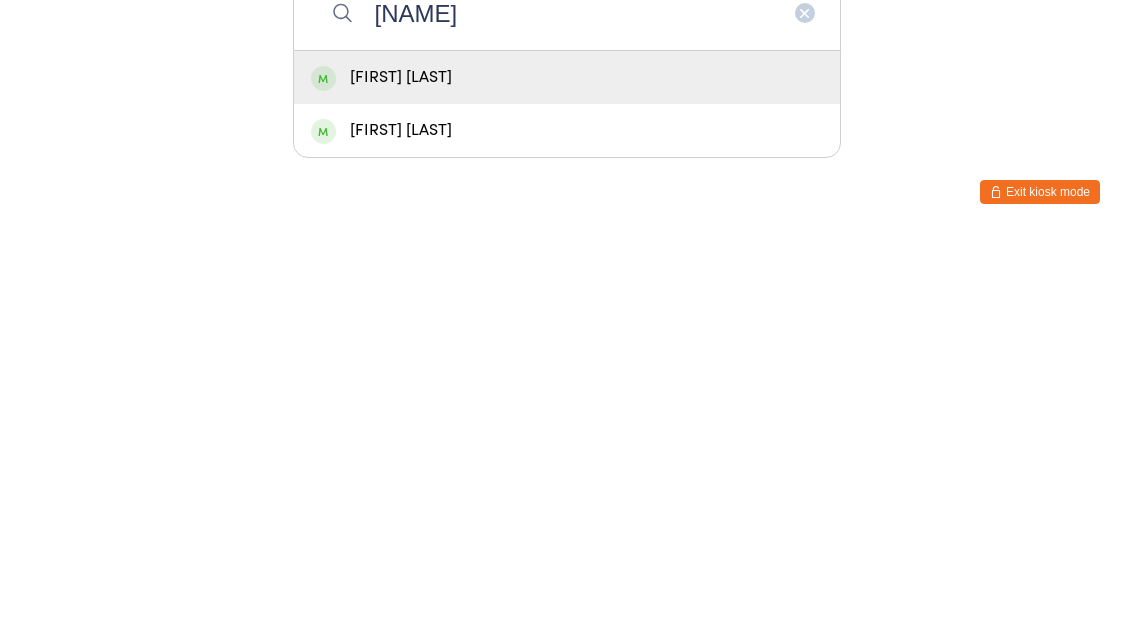 type on "[NAME]" 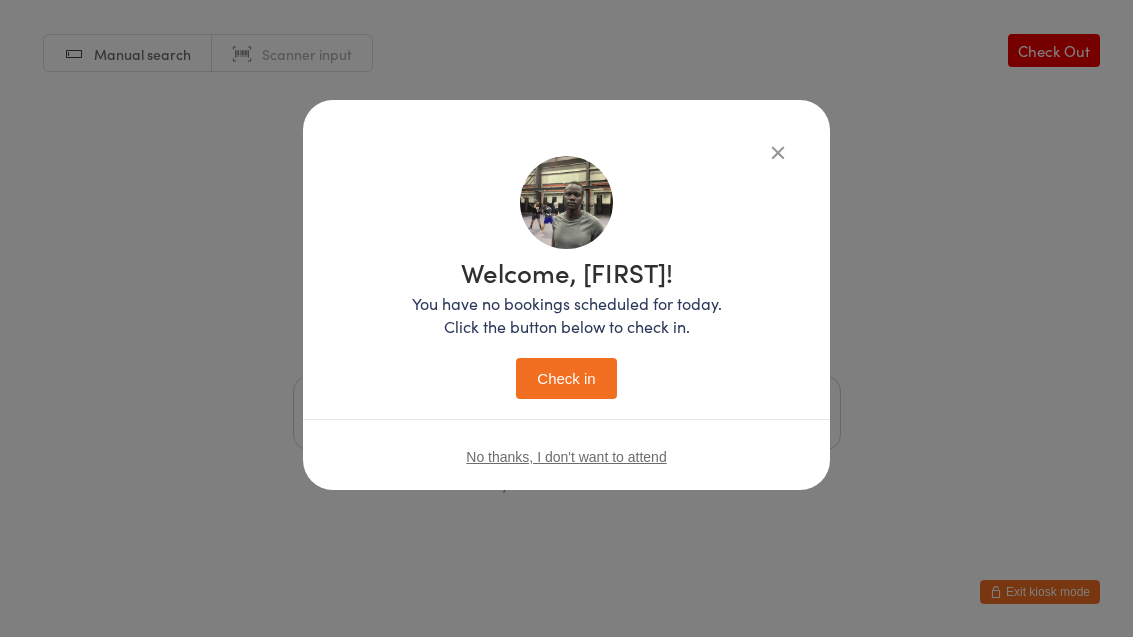 click on "Check in" at bounding box center (566, 378) 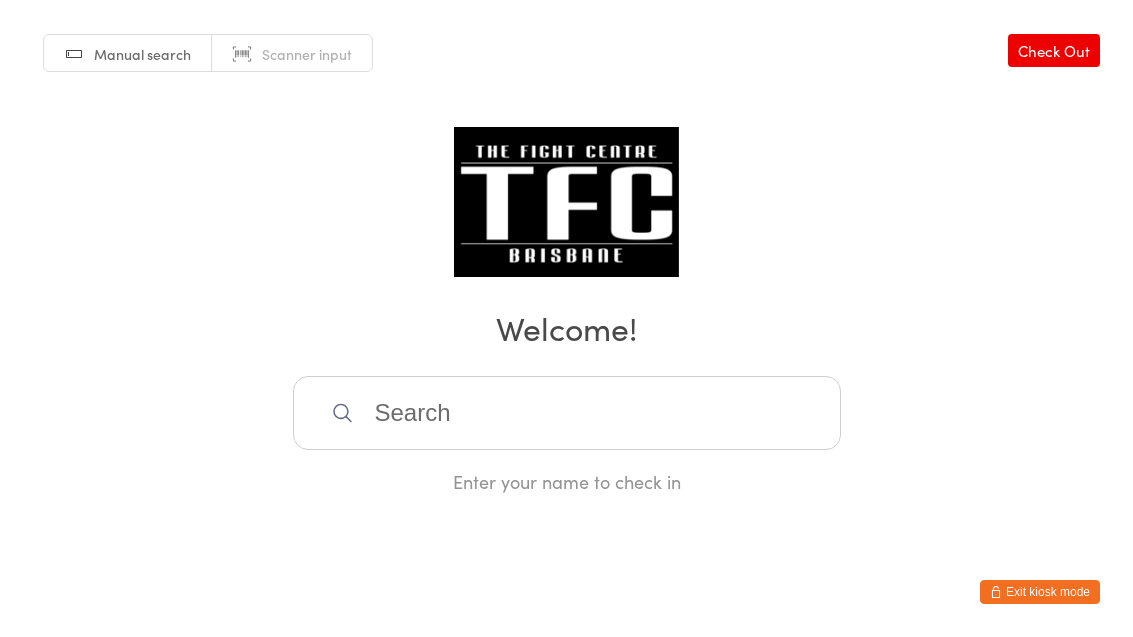click at bounding box center (567, 413) 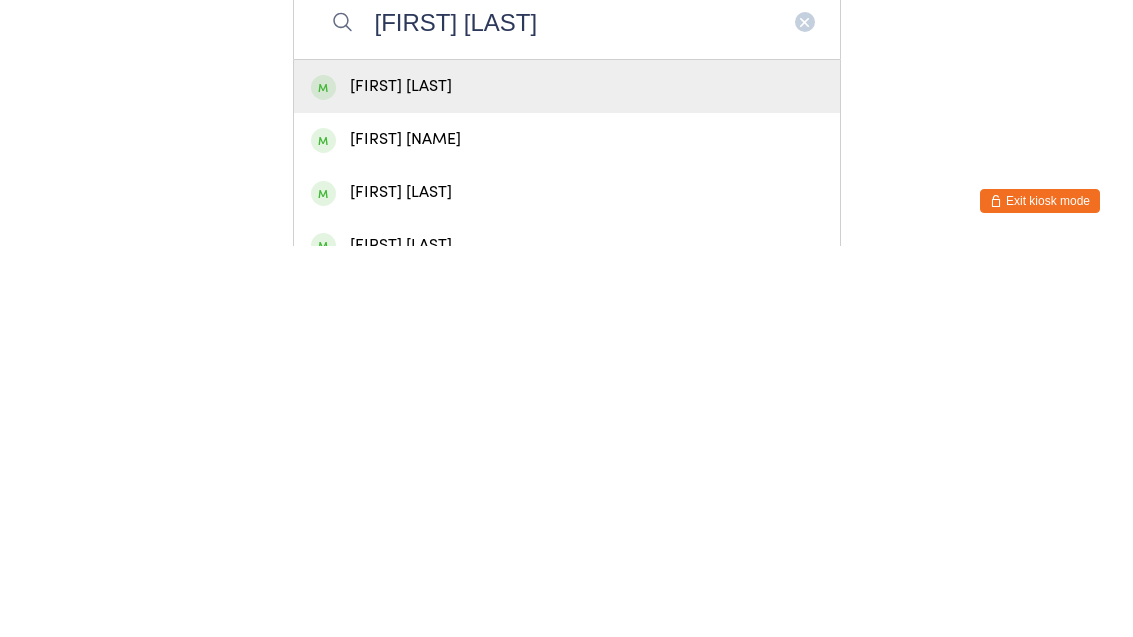 type on "[FIRST] [LAST]" 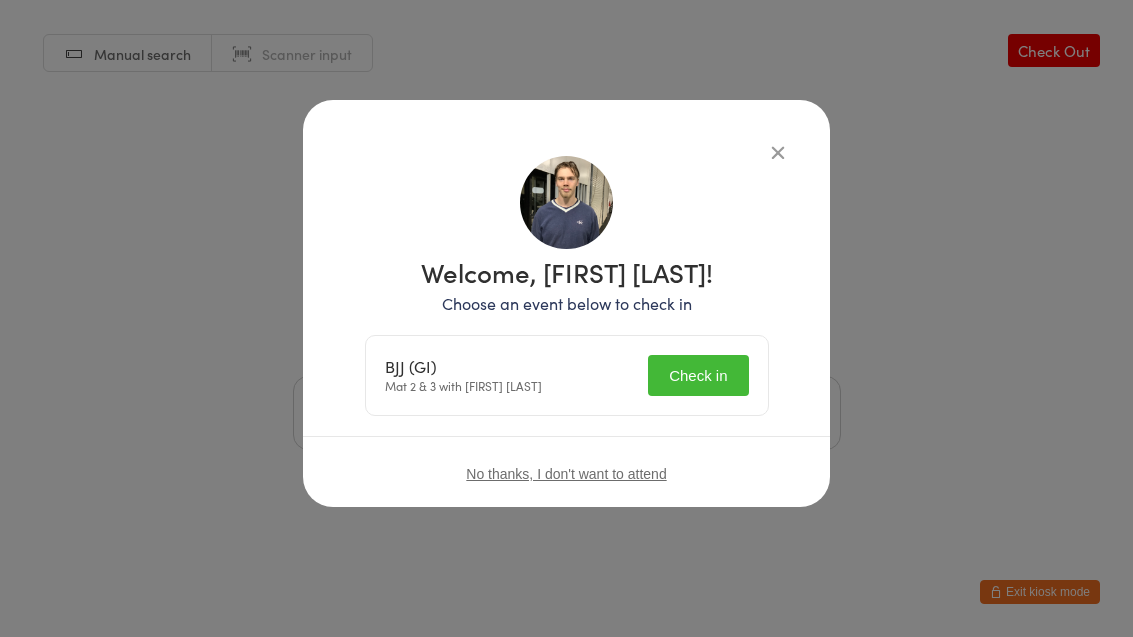 click on "Check in" at bounding box center (698, 375) 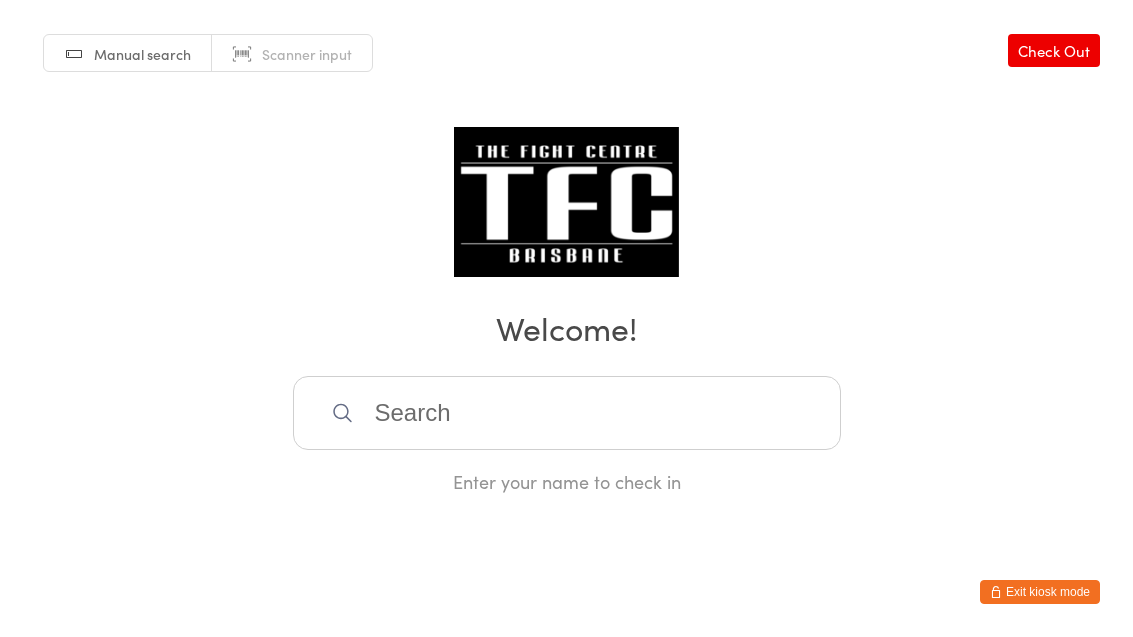 click at bounding box center [567, 413] 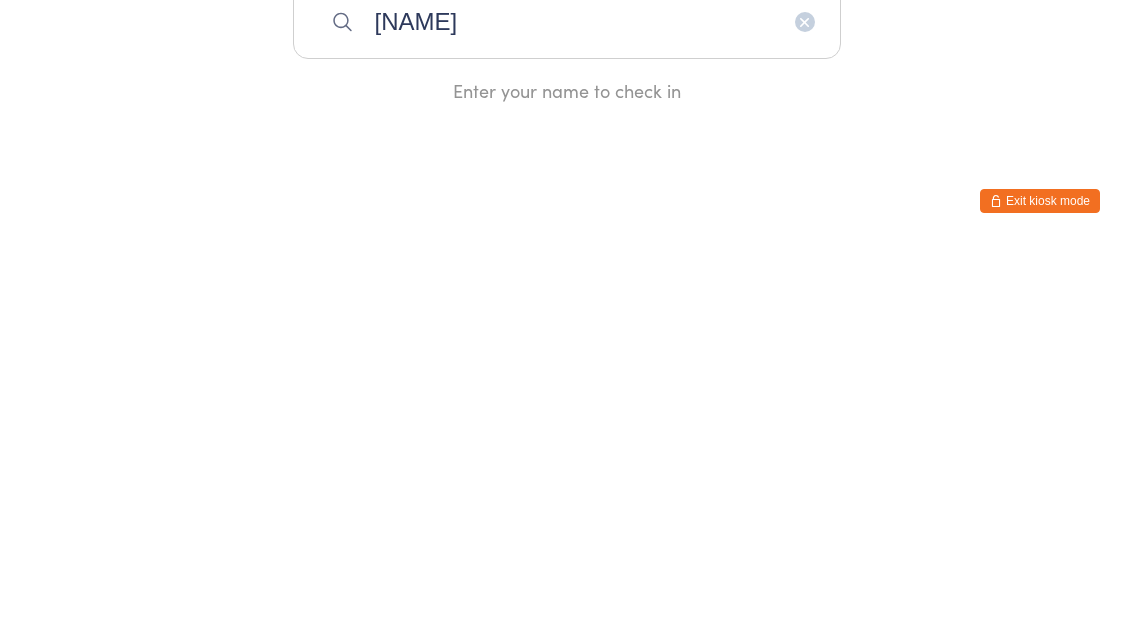 type on "[NAME]" 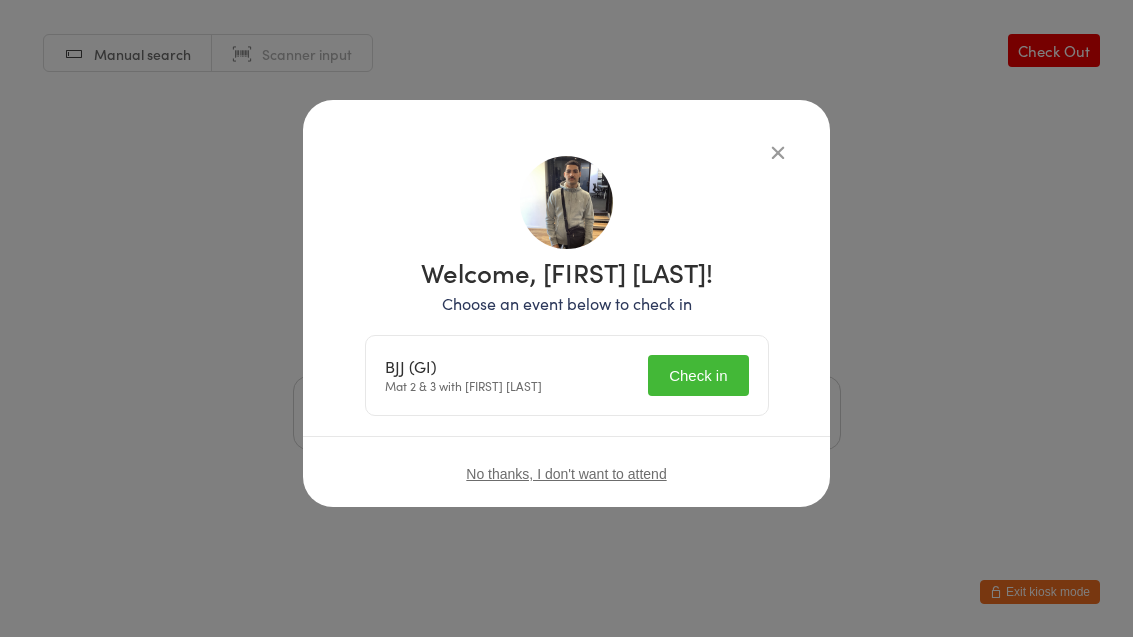 click on "Check in" at bounding box center (698, 375) 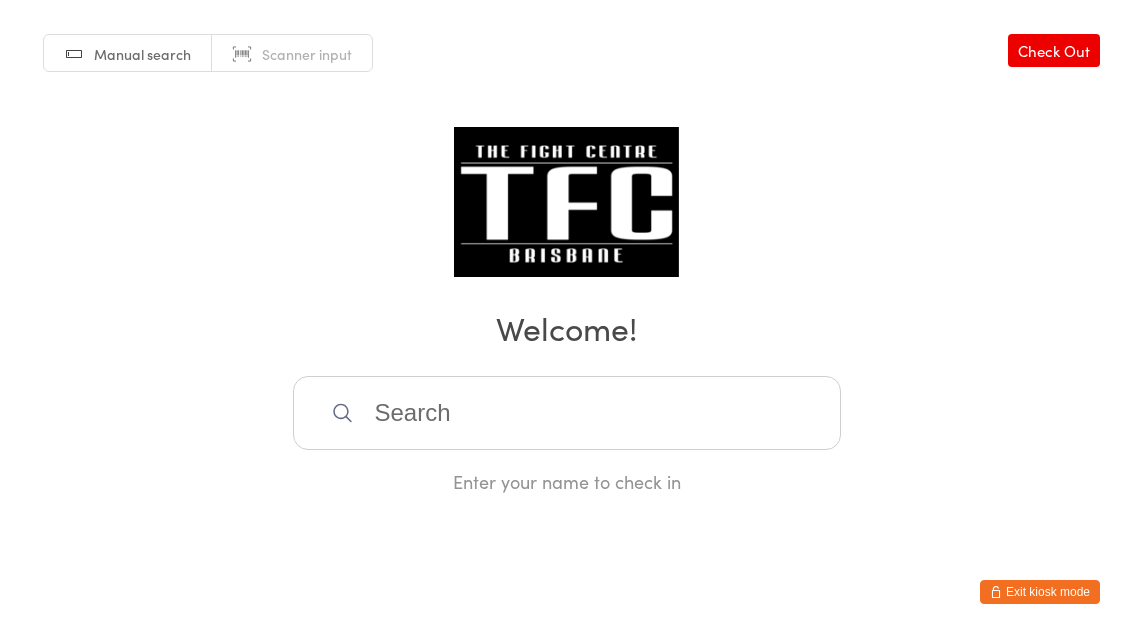 click at bounding box center [567, 413] 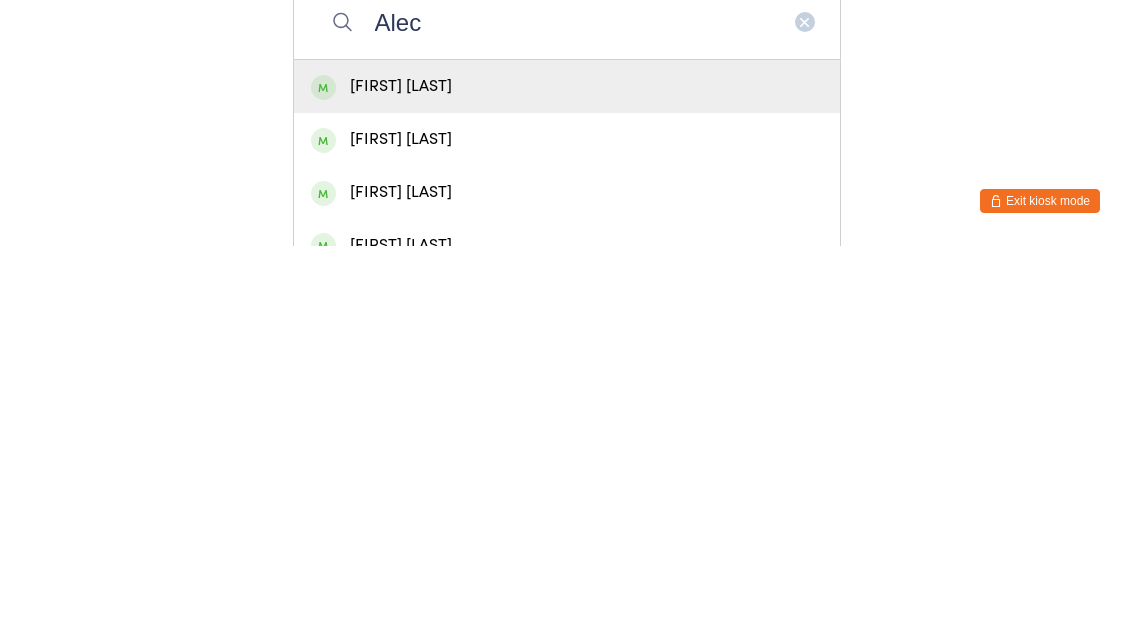 type on "Alec" 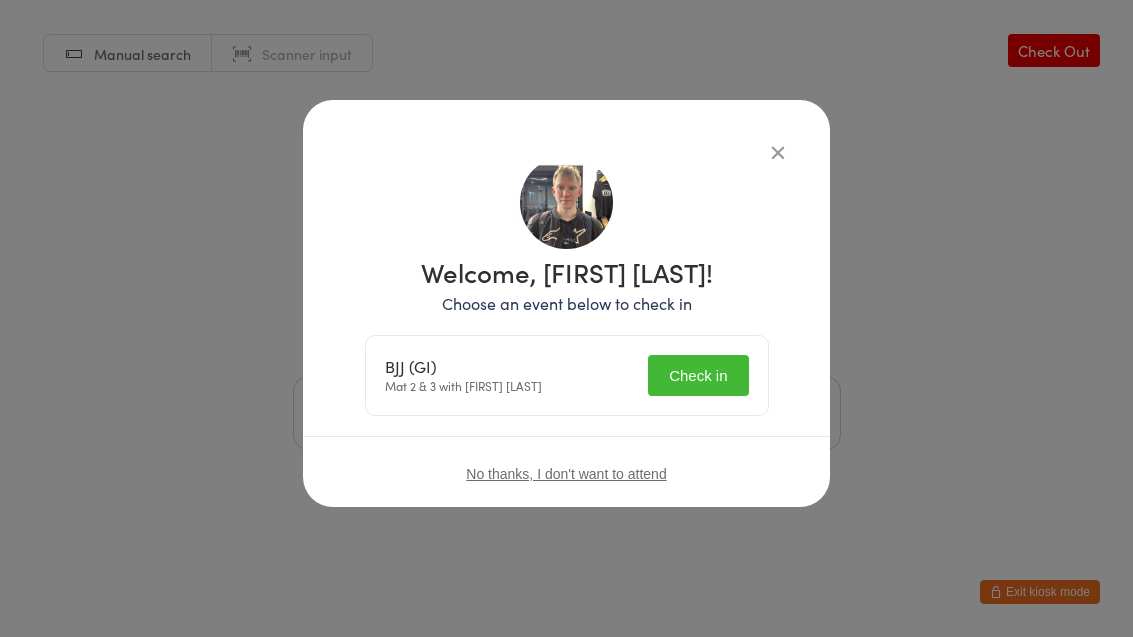 click on "Check in" at bounding box center [698, 375] 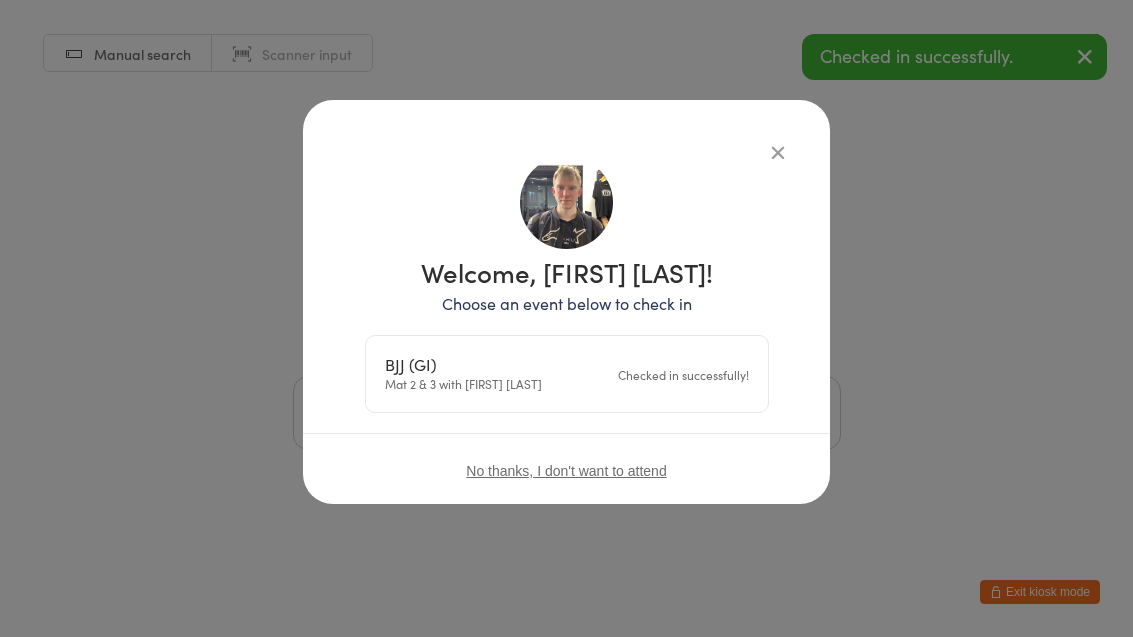 click at bounding box center (778, 152) 